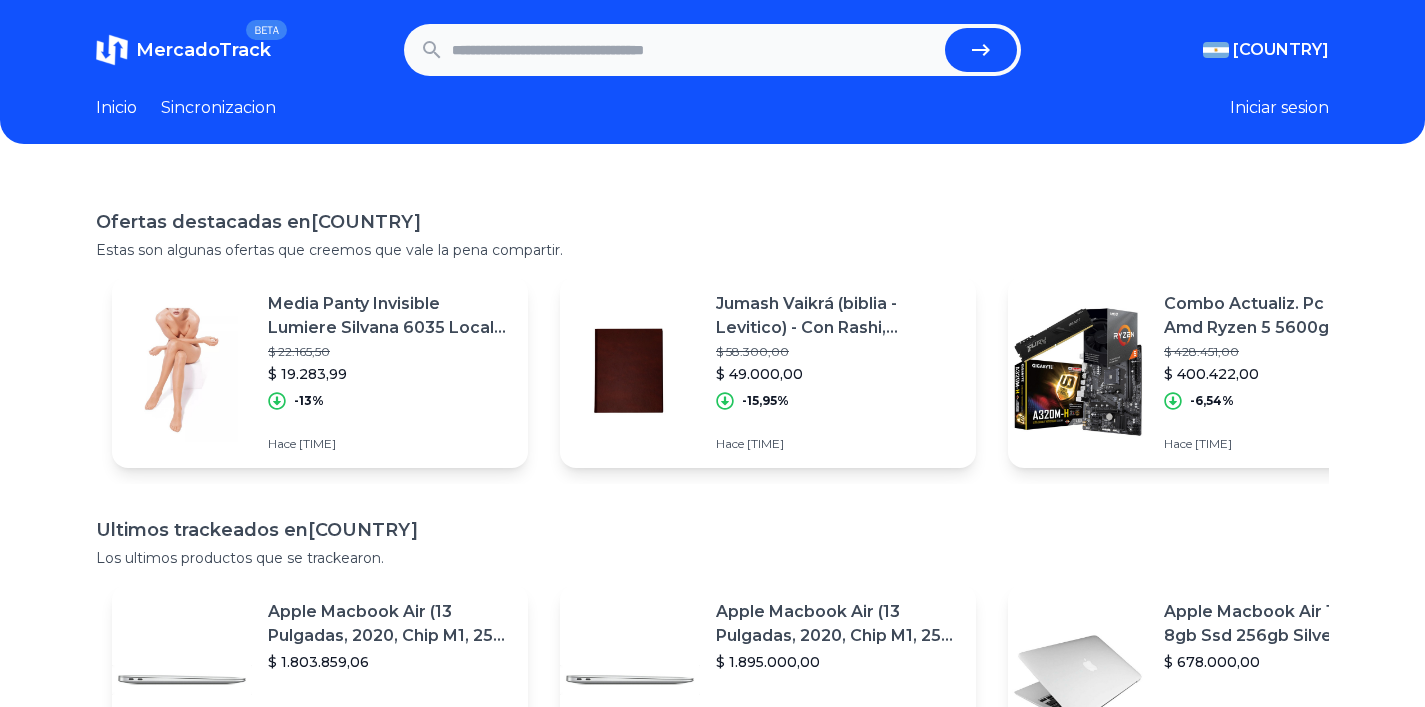 scroll, scrollTop: 0, scrollLeft: 0, axis: both 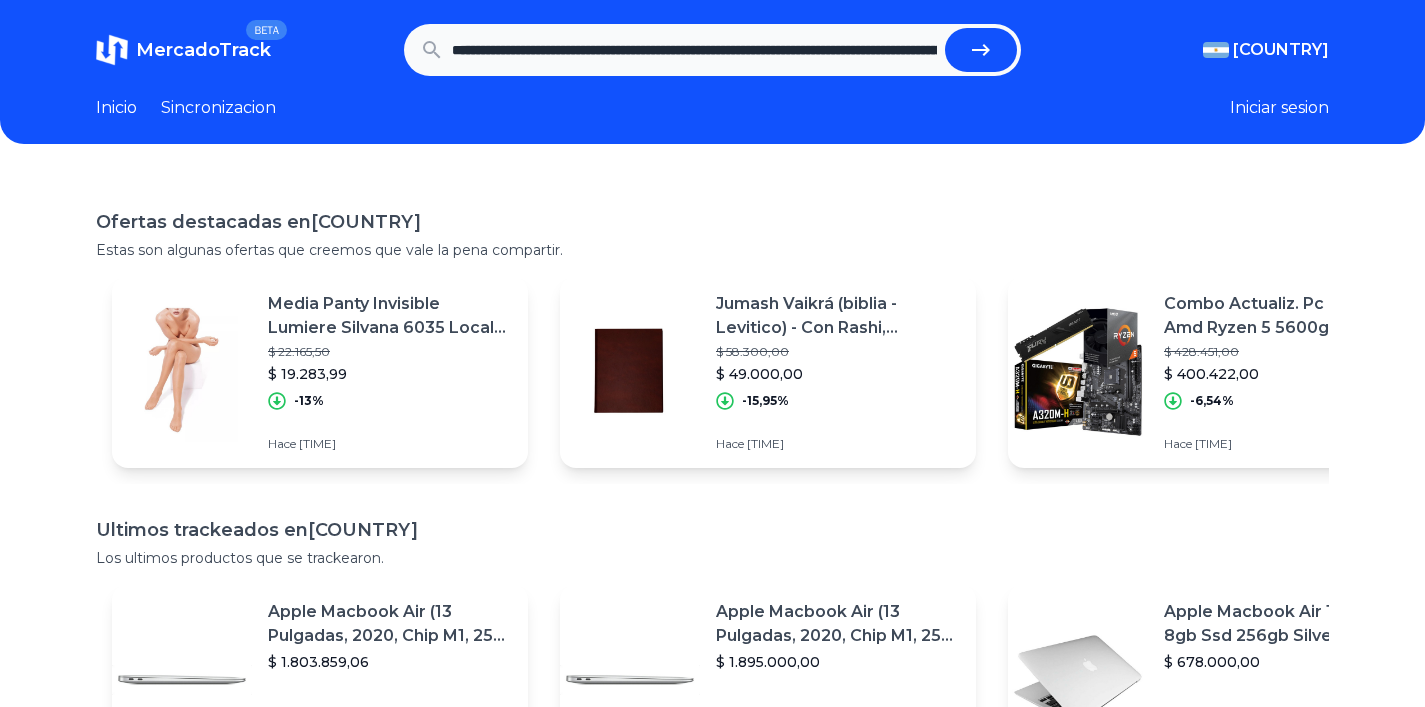 type on "**********" 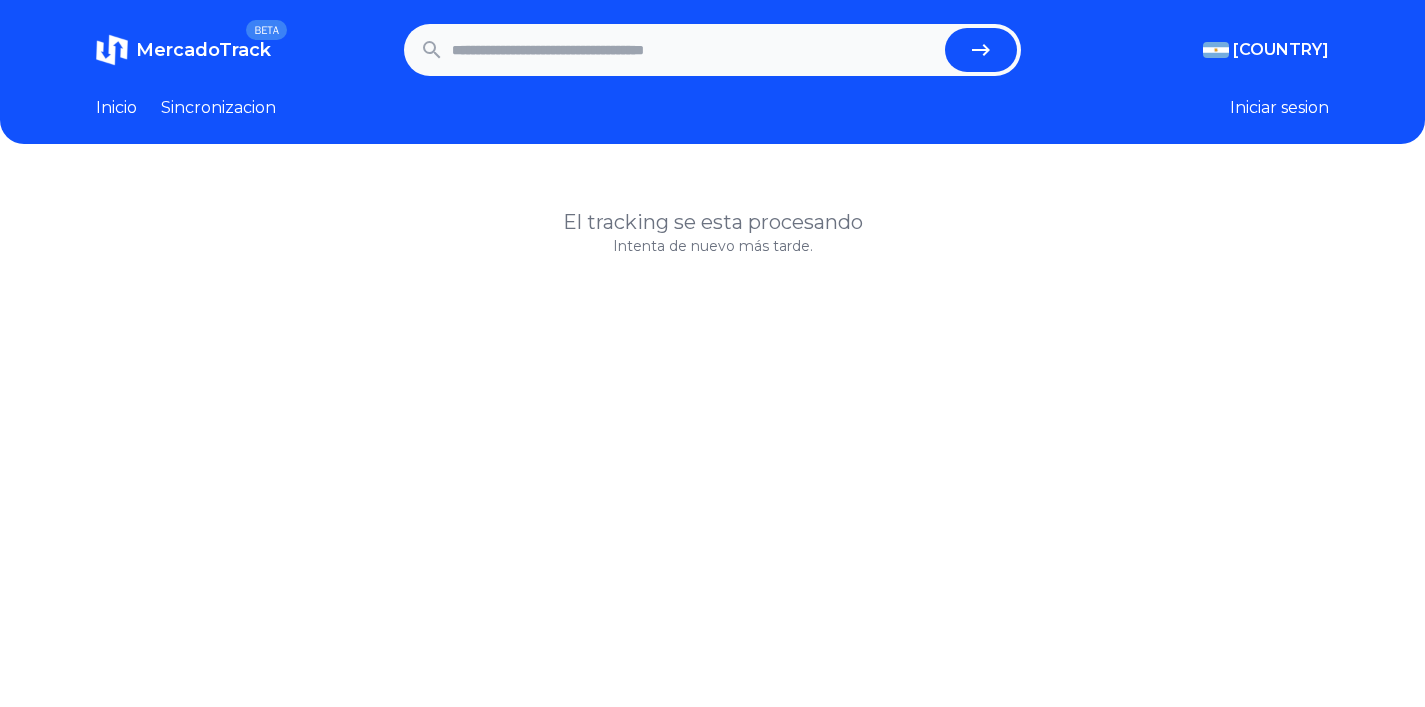 scroll, scrollTop: 0, scrollLeft: 0, axis: both 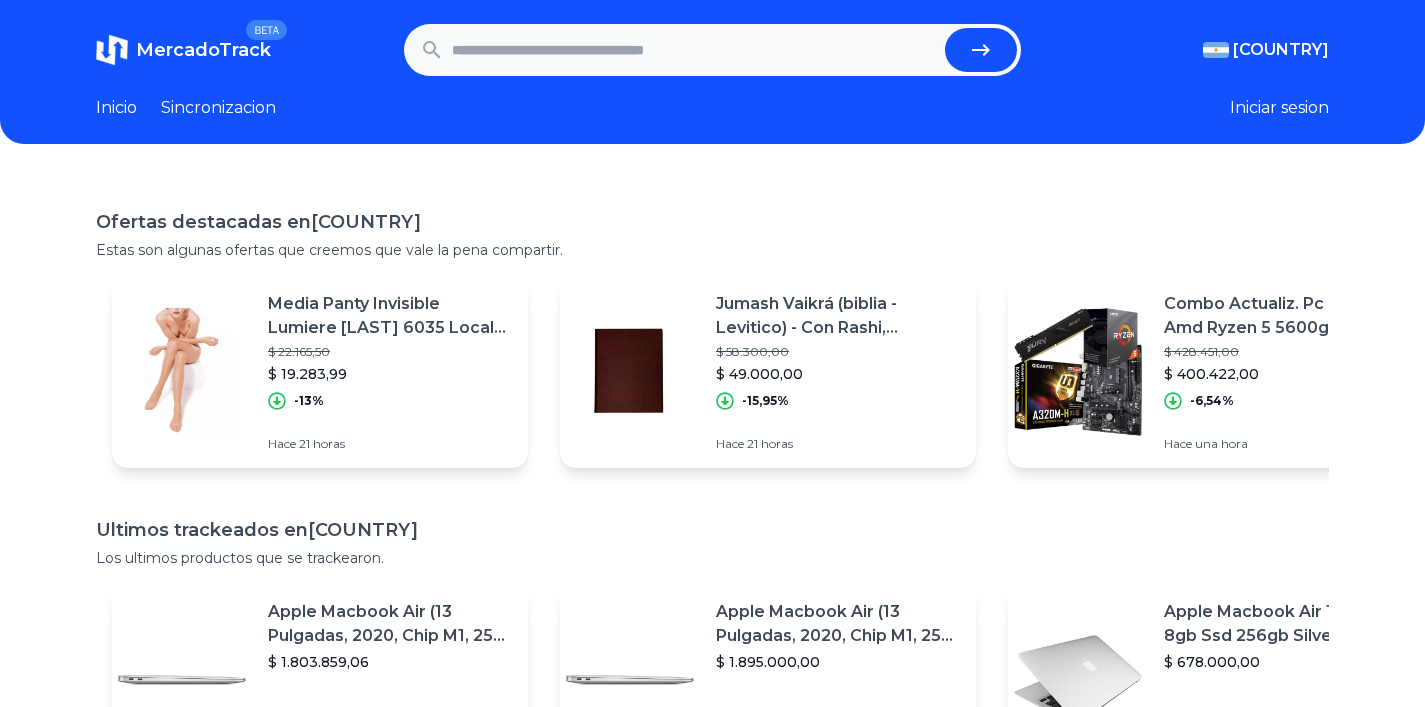 click at bounding box center (694, 50) 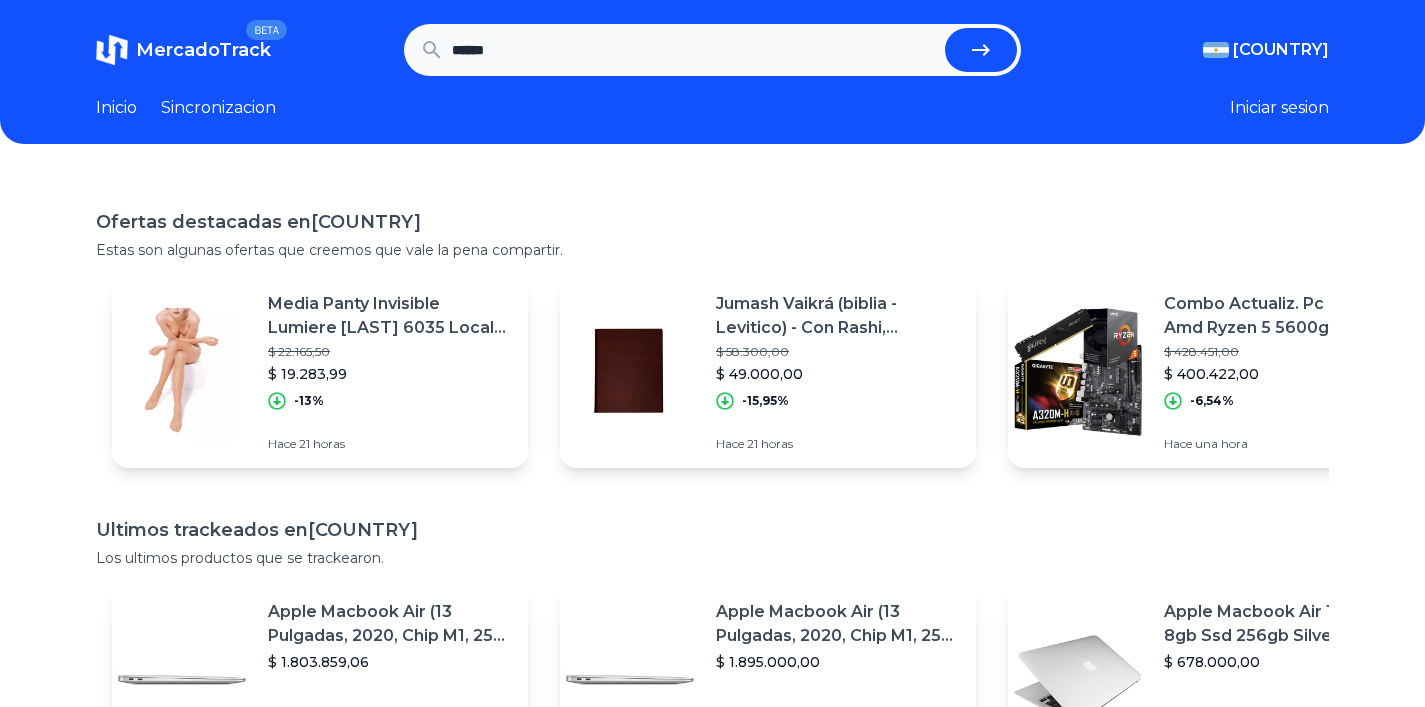 type on "******" 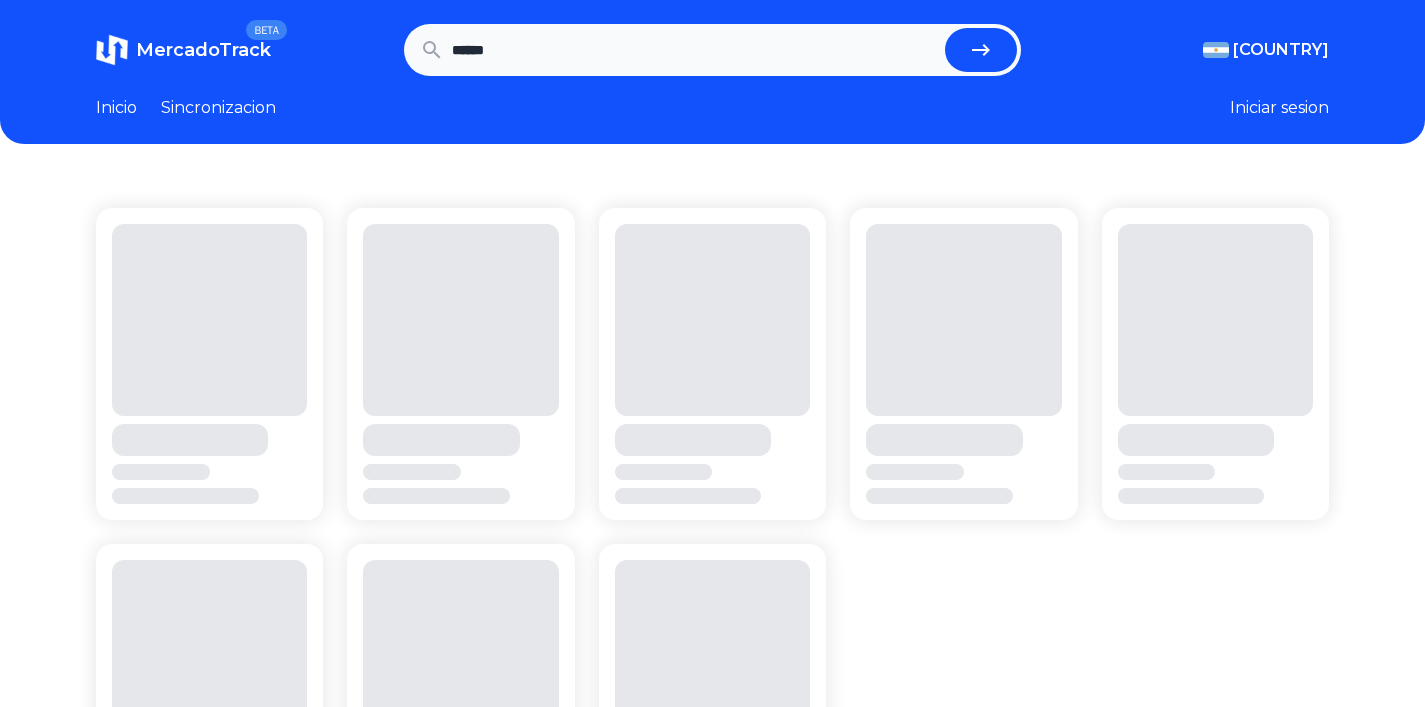 scroll, scrollTop: 0, scrollLeft: 0, axis: both 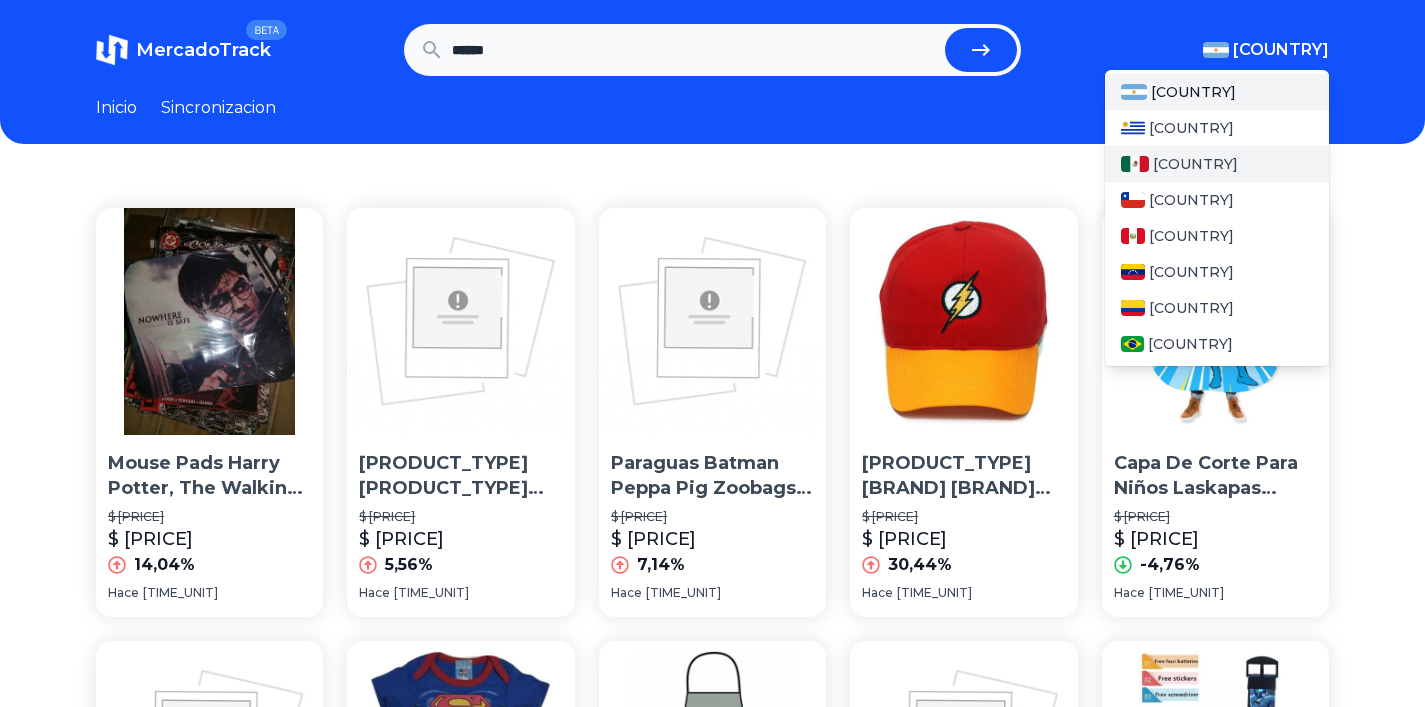 click on "[COUNTRY]" at bounding box center (1217, 164) 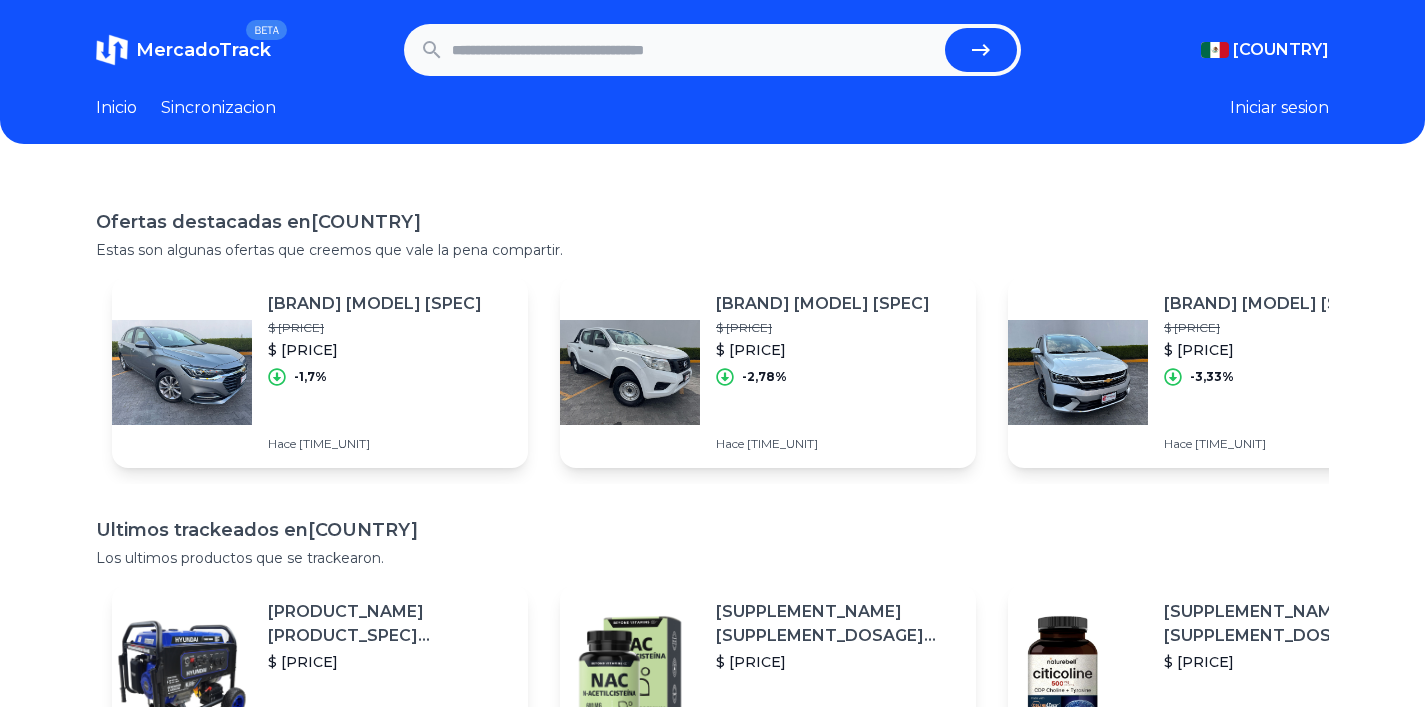 click on "MercadoTrack BETA Mexico Argentina Uruguay Mexico Chile Peru Venezuela Colombia Brasil Mexico Argentina Uruguay Mexico Chile Peru Venezuela Colombia Brasil Inicio Sincronizacion Iniciar sesion" at bounding box center (712, 72) 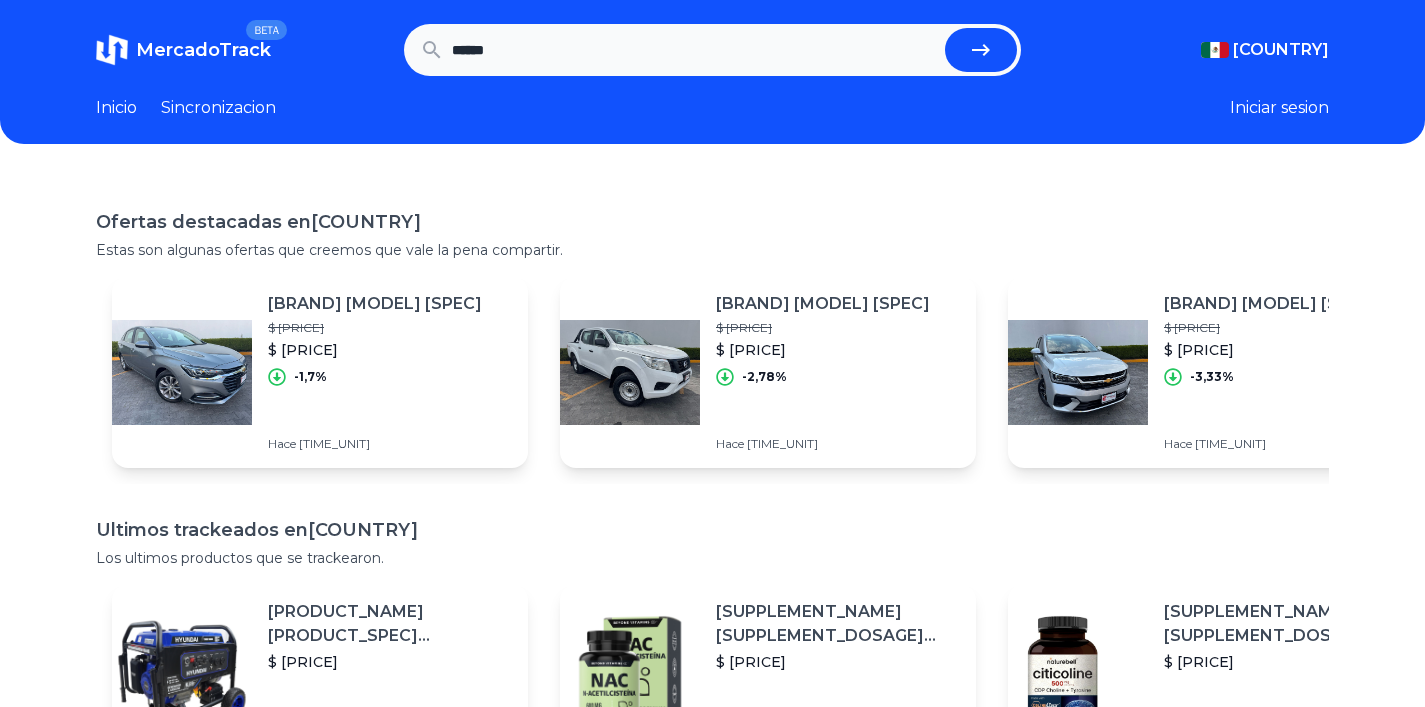 type on "******" 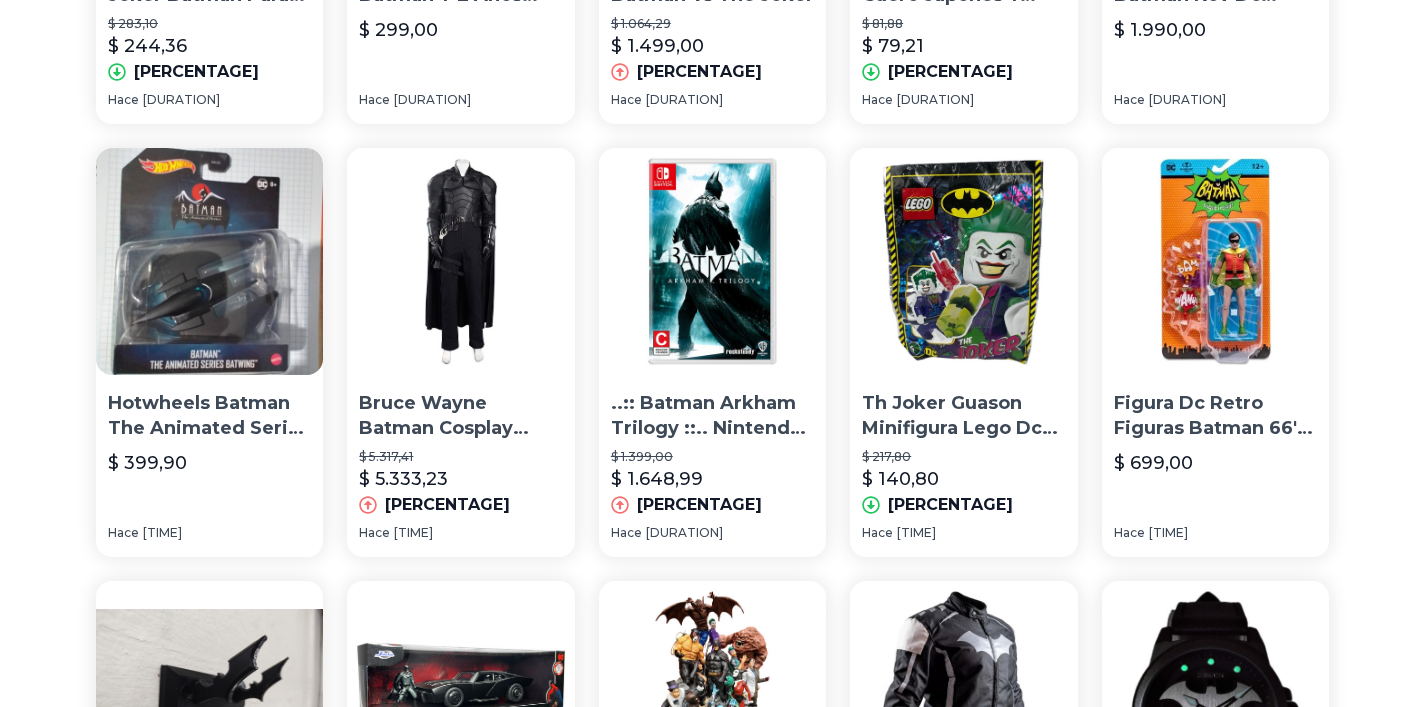 scroll, scrollTop: 1480, scrollLeft: 0, axis: vertical 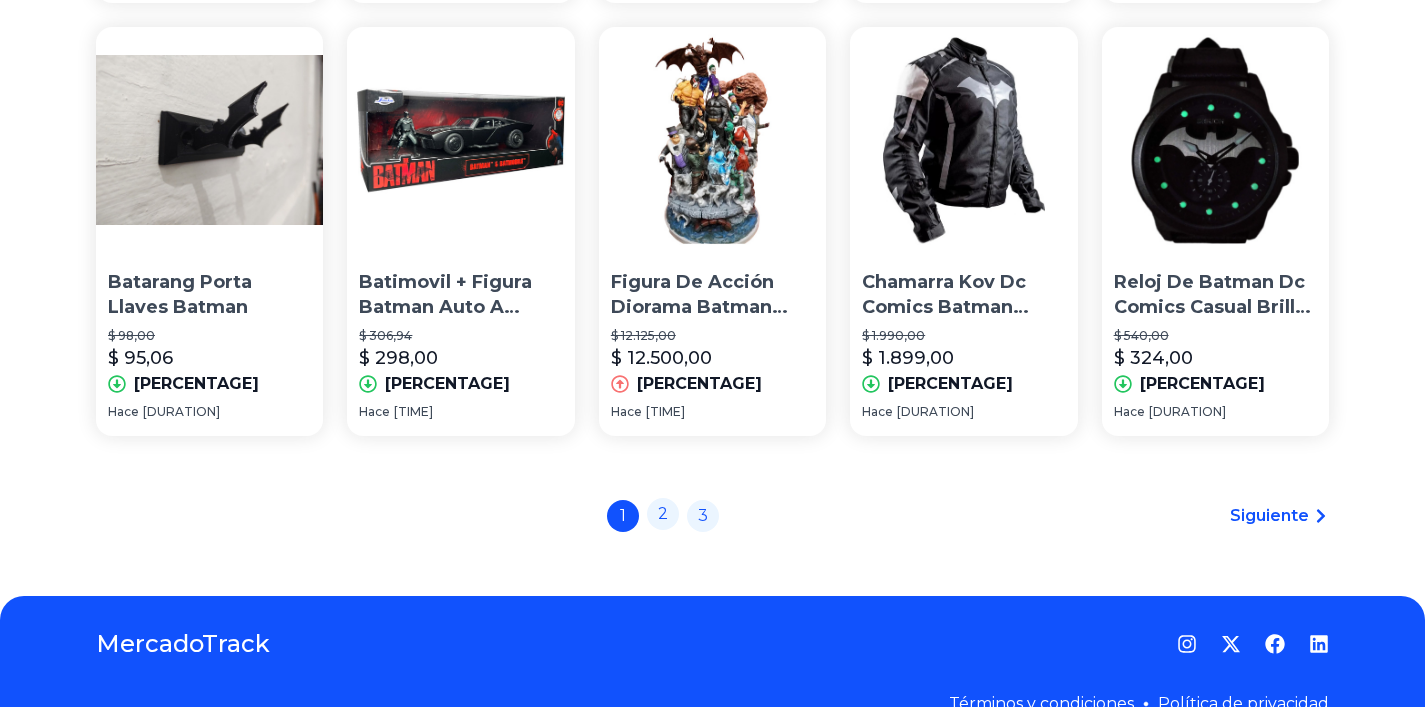 click on "2" at bounding box center [663, 514] 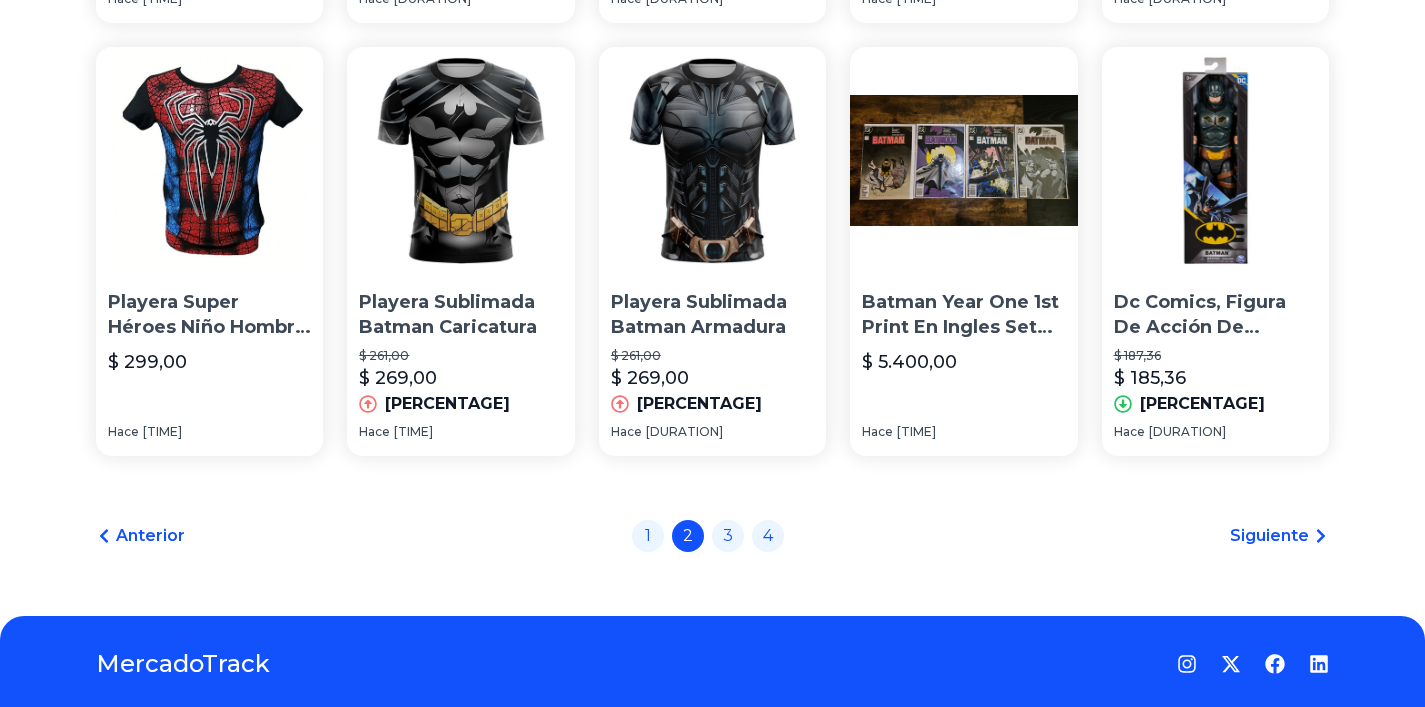 scroll, scrollTop: 1527, scrollLeft: 0, axis: vertical 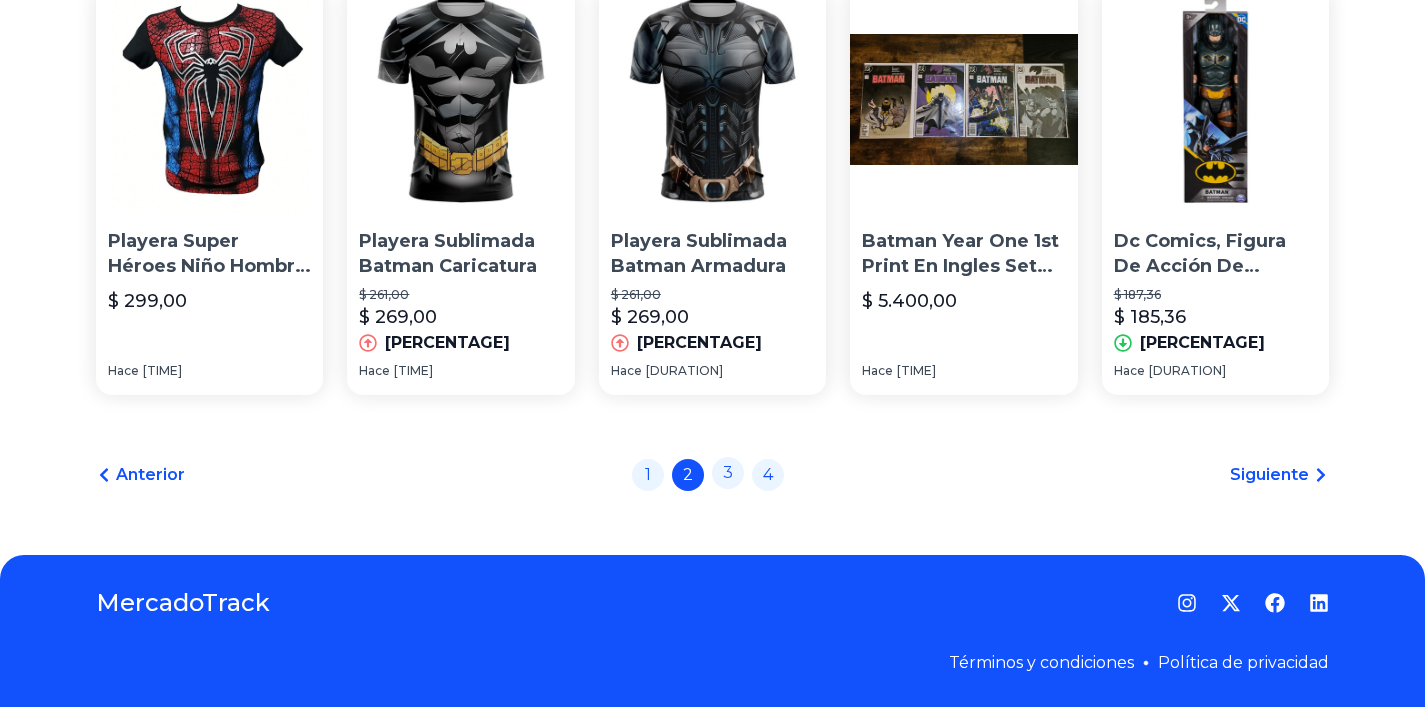click on "3" at bounding box center (728, 473) 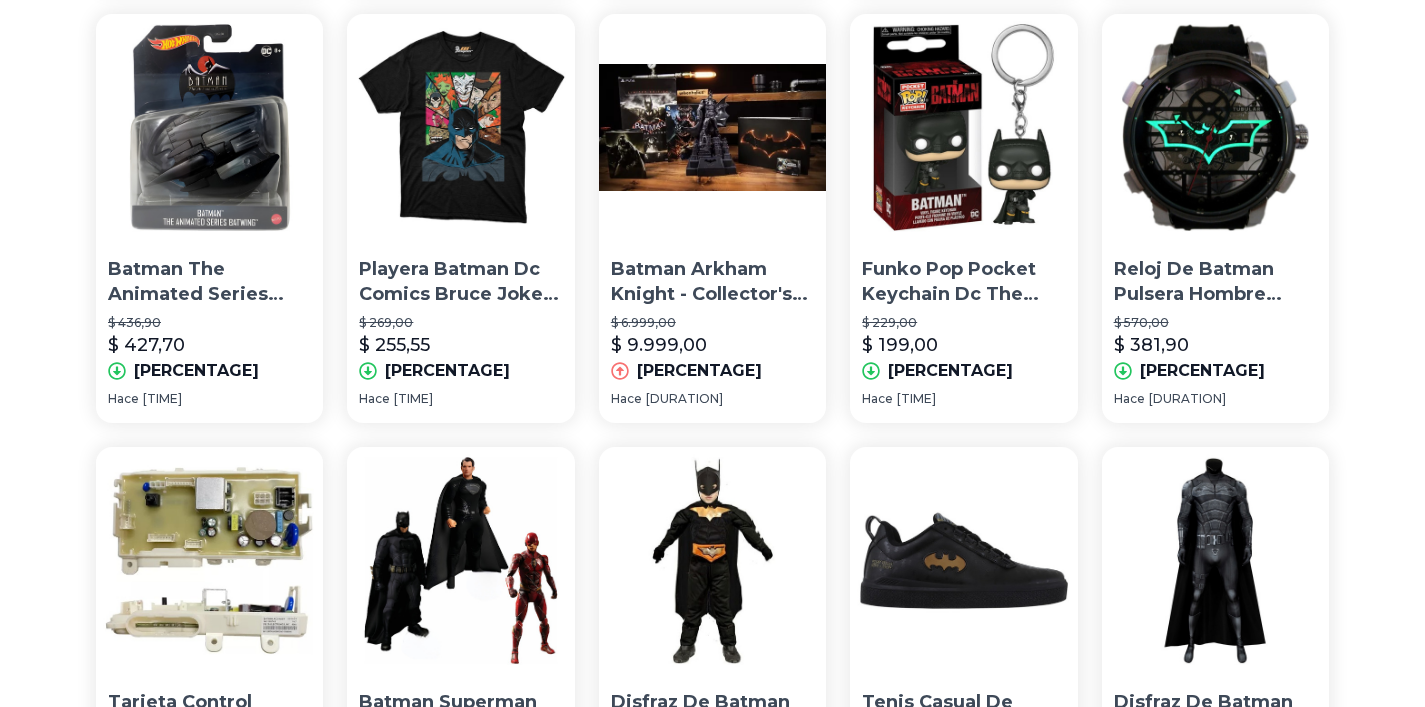 scroll, scrollTop: 0, scrollLeft: 0, axis: both 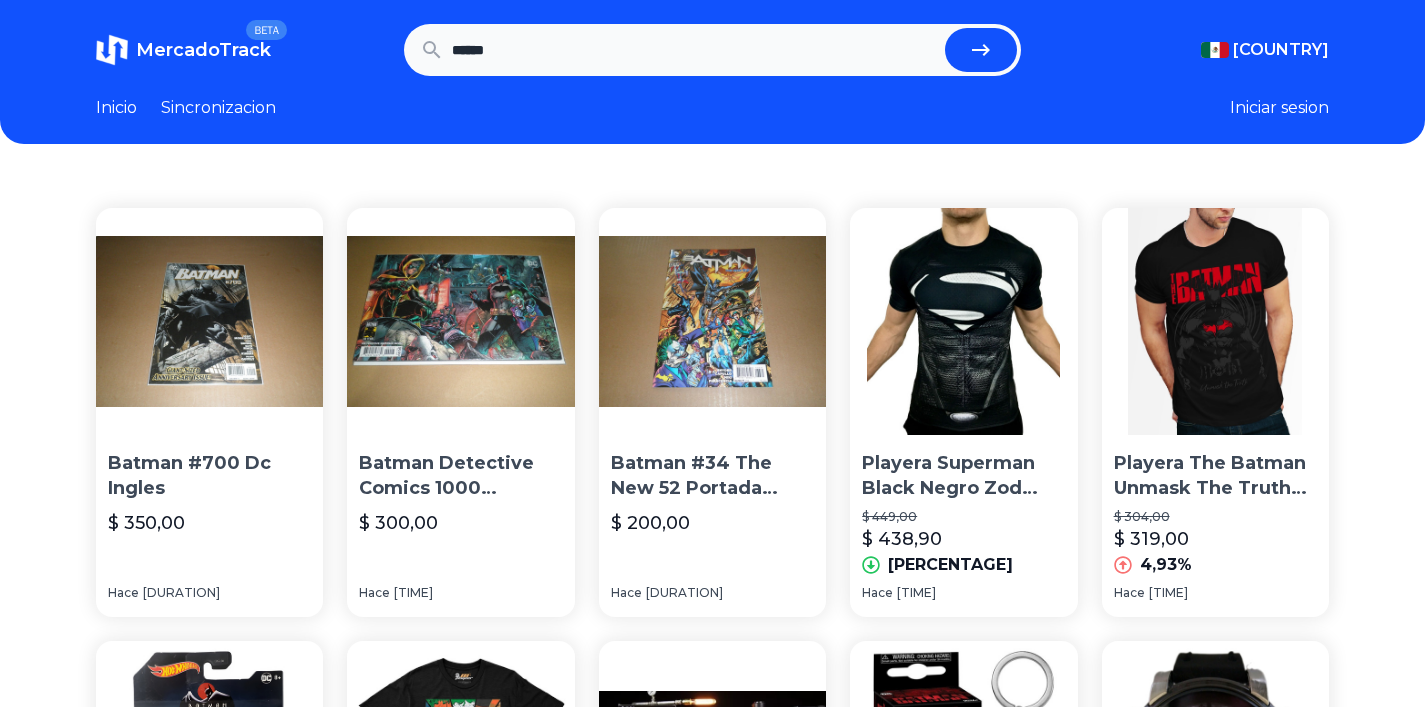 click on "******" at bounding box center [694, 50] 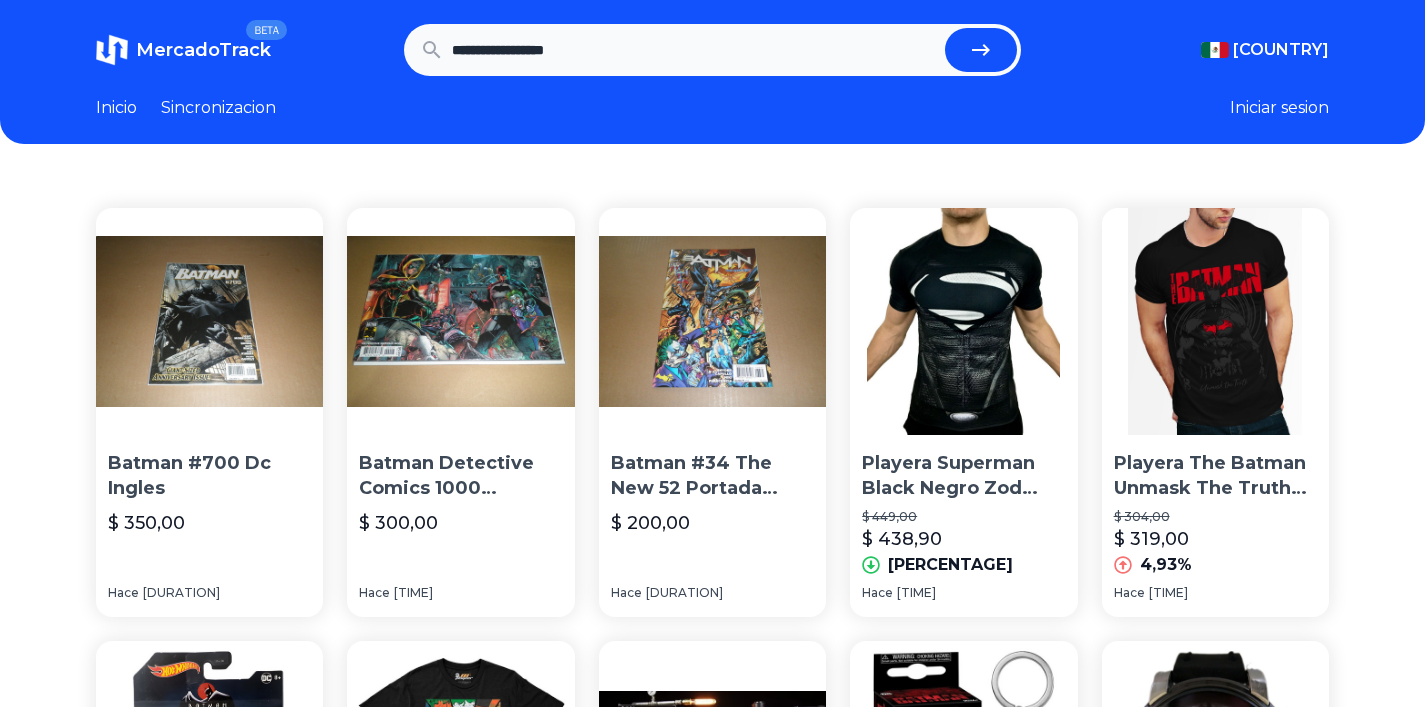 type on "**********" 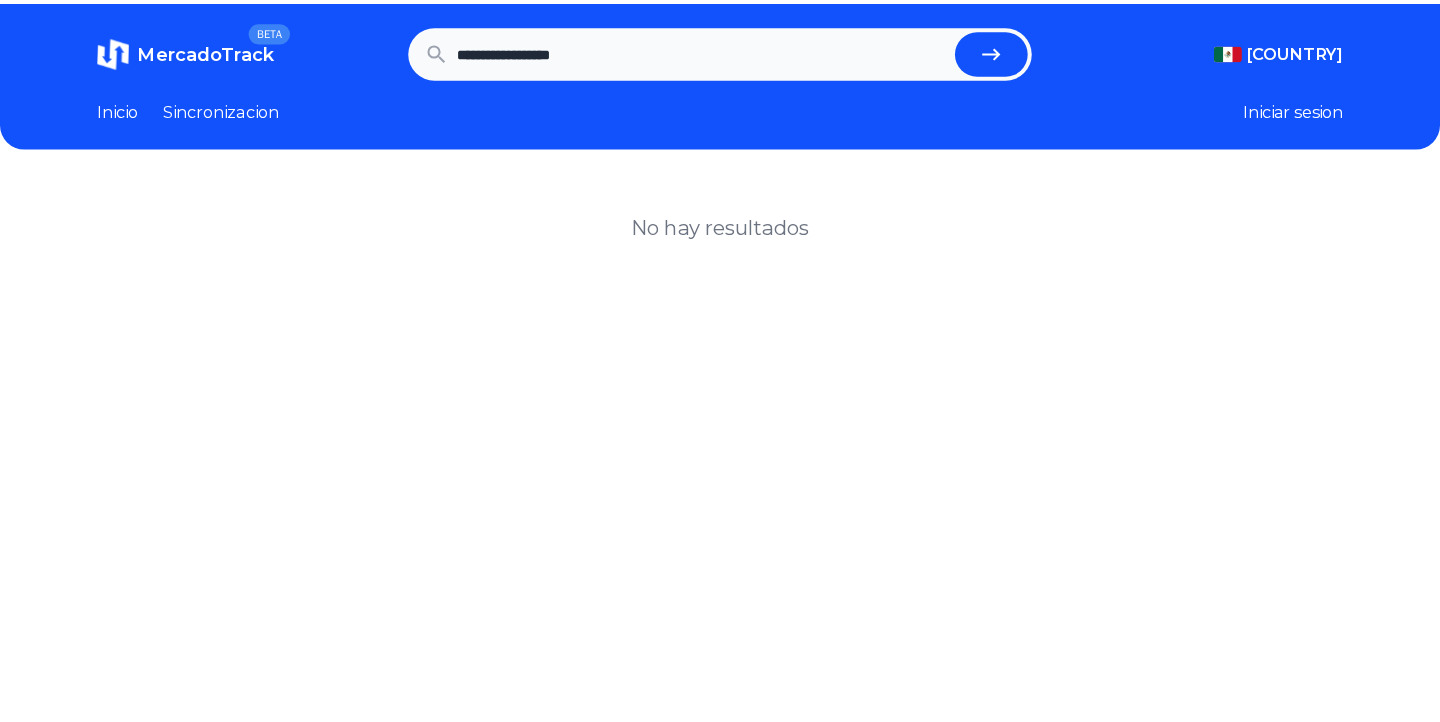 scroll, scrollTop: 0, scrollLeft: 0, axis: both 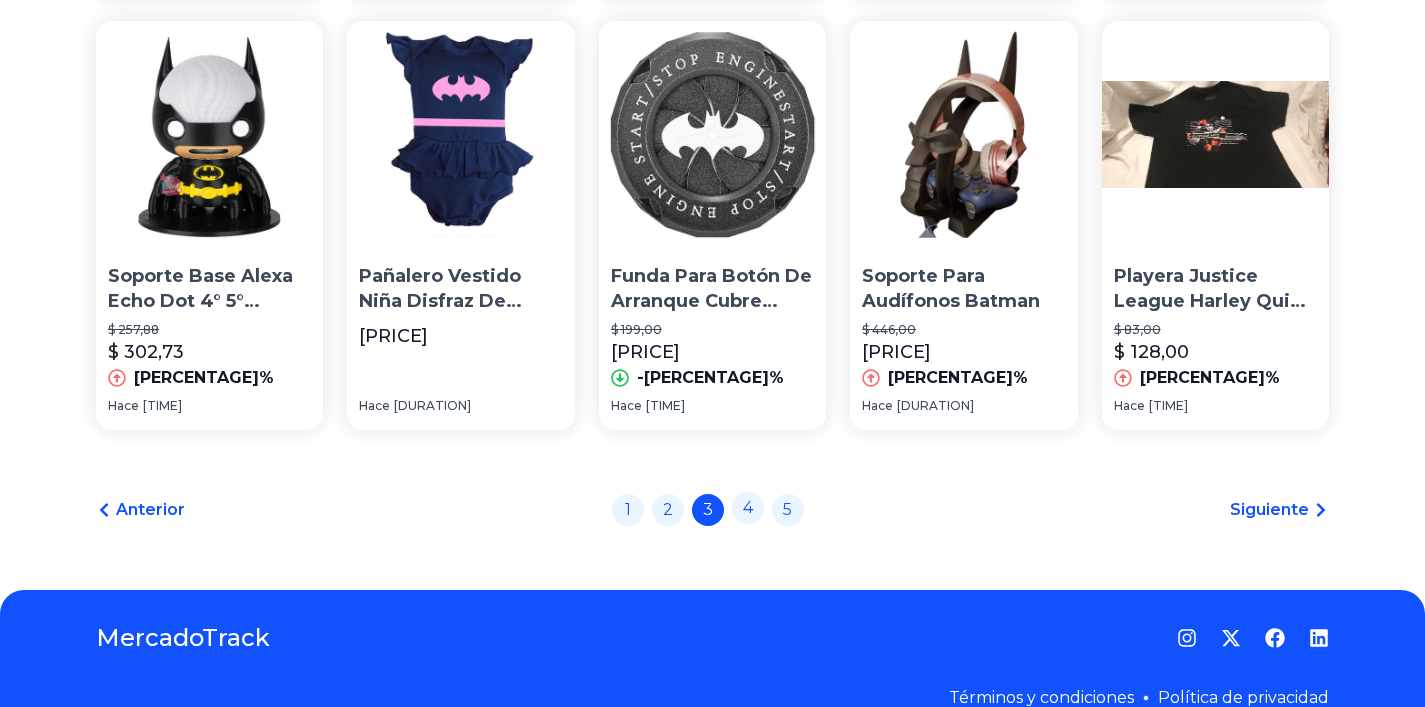 click on "4" at bounding box center [748, 508] 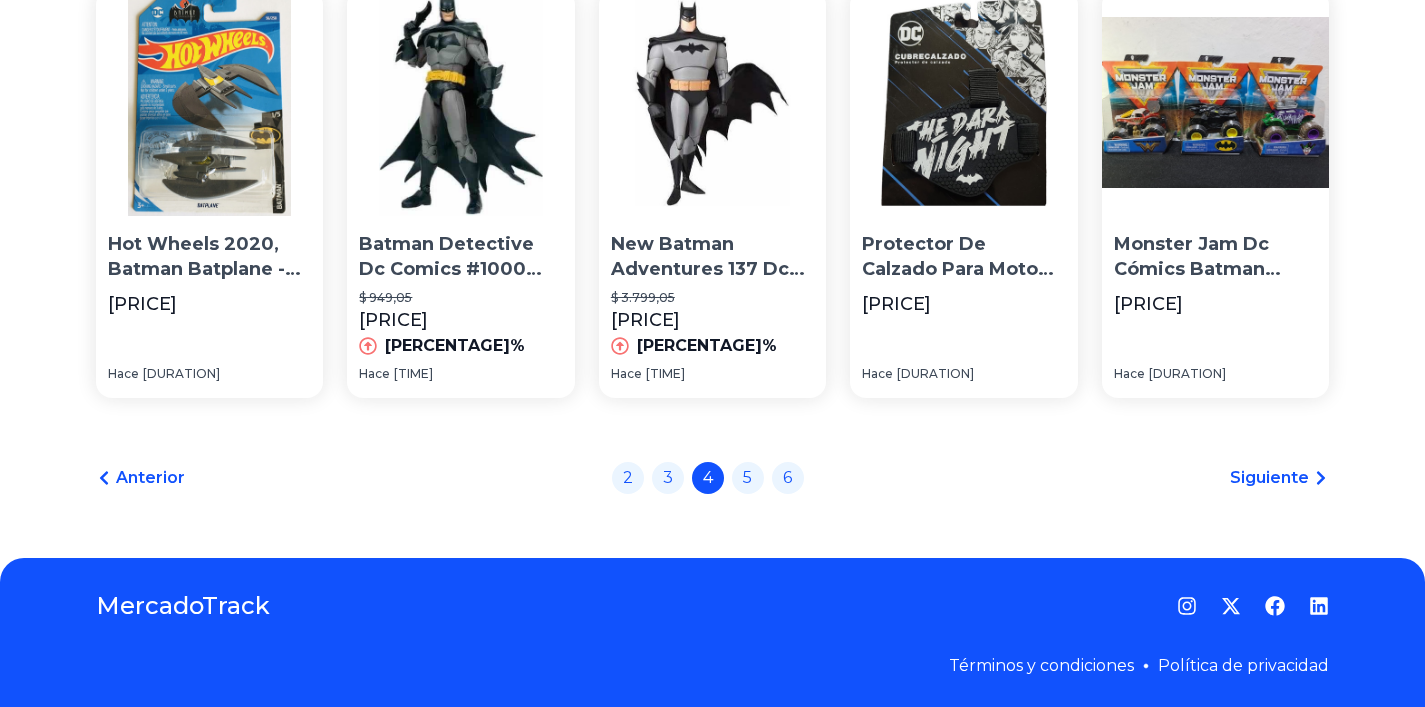 scroll, scrollTop: 1527, scrollLeft: 0, axis: vertical 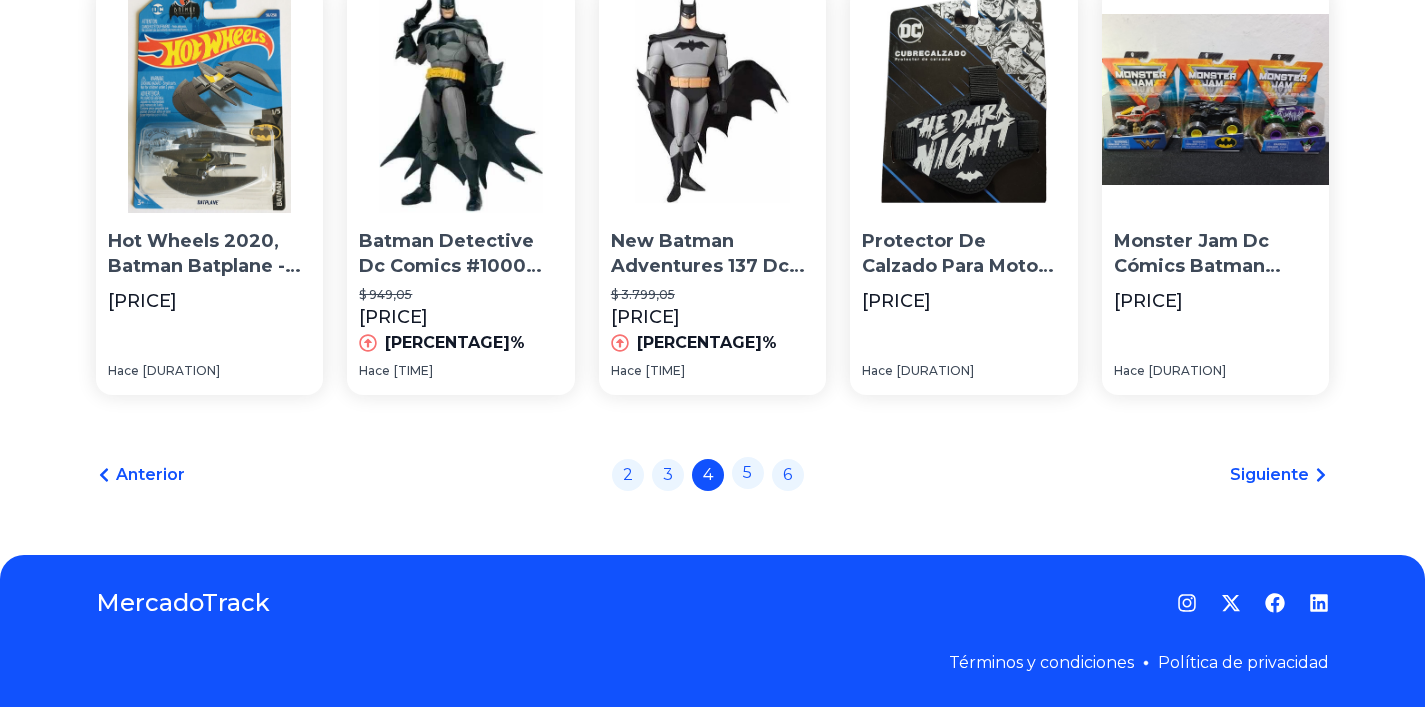click on "5" at bounding box center (748, 473) 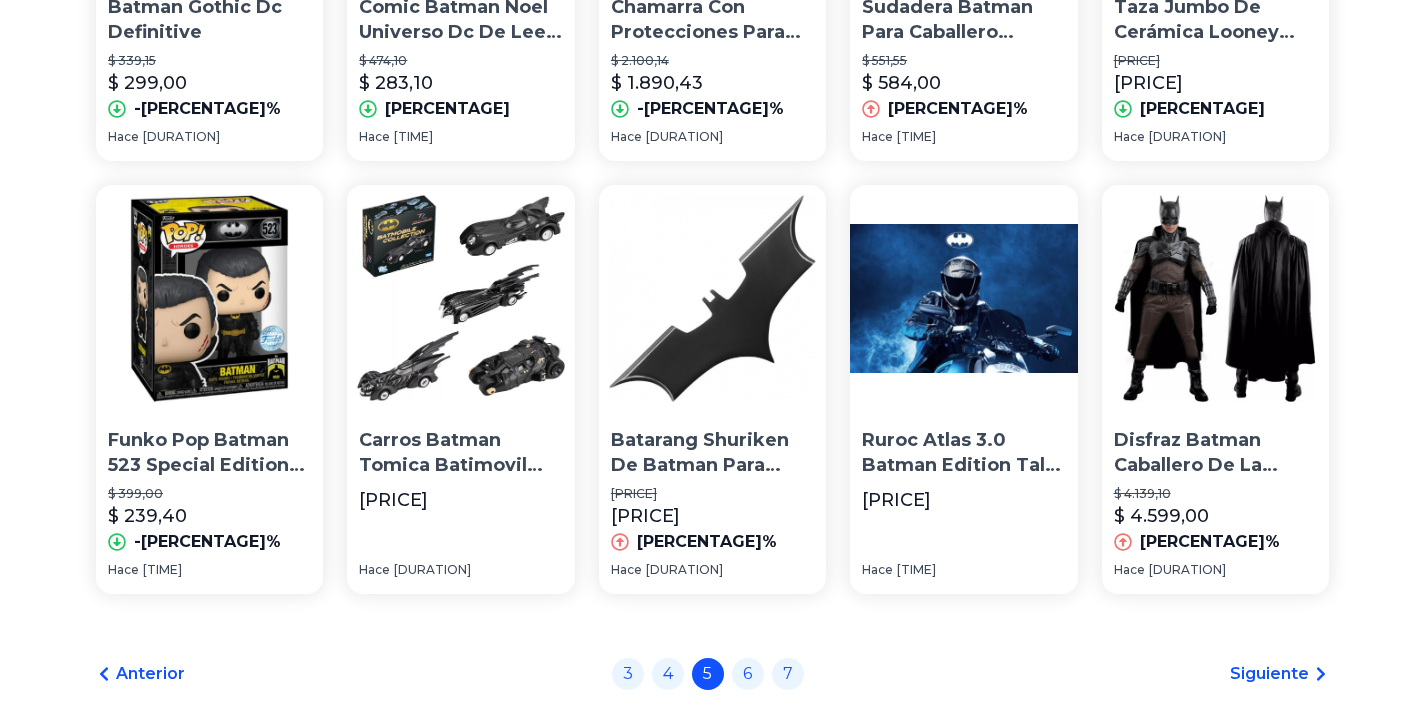 scroll, scrollTop: 1527, scrollLeft: 0, axis: vertical 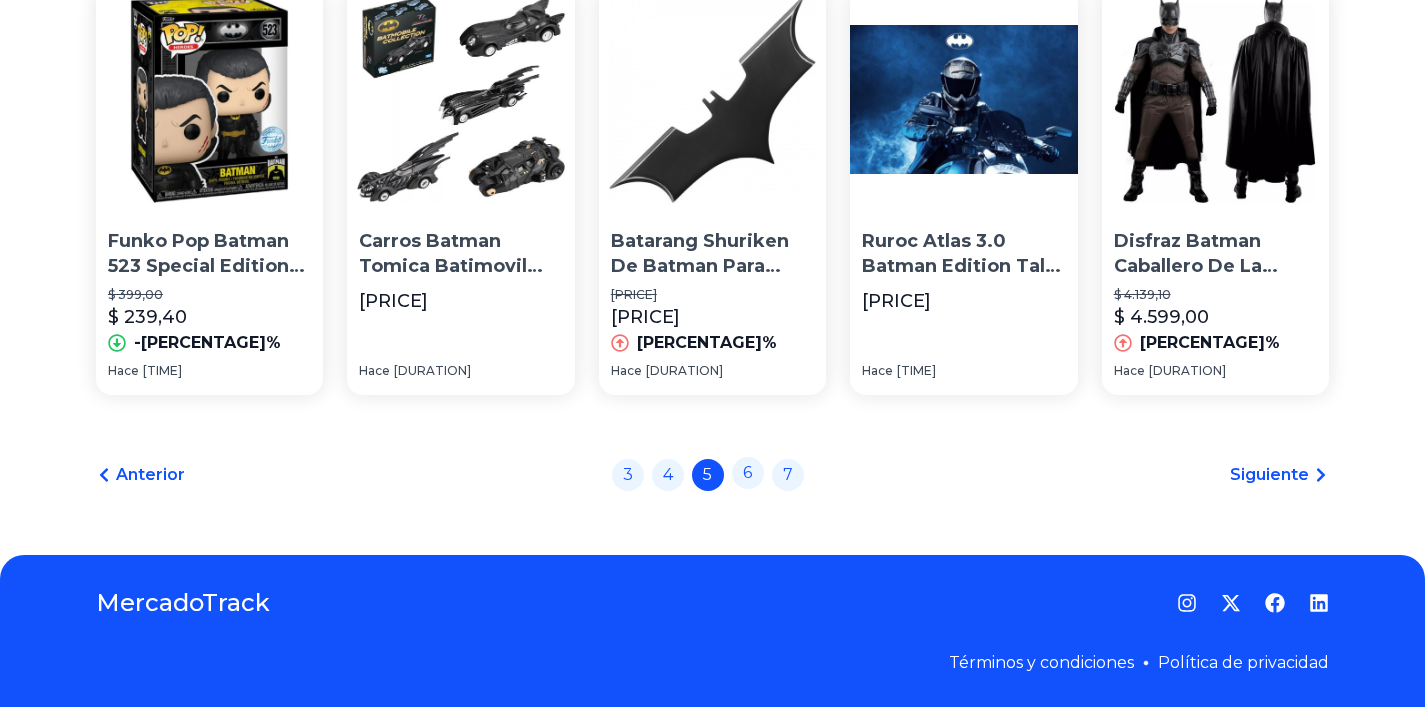 click on "6" at bounding box center (748, 473) 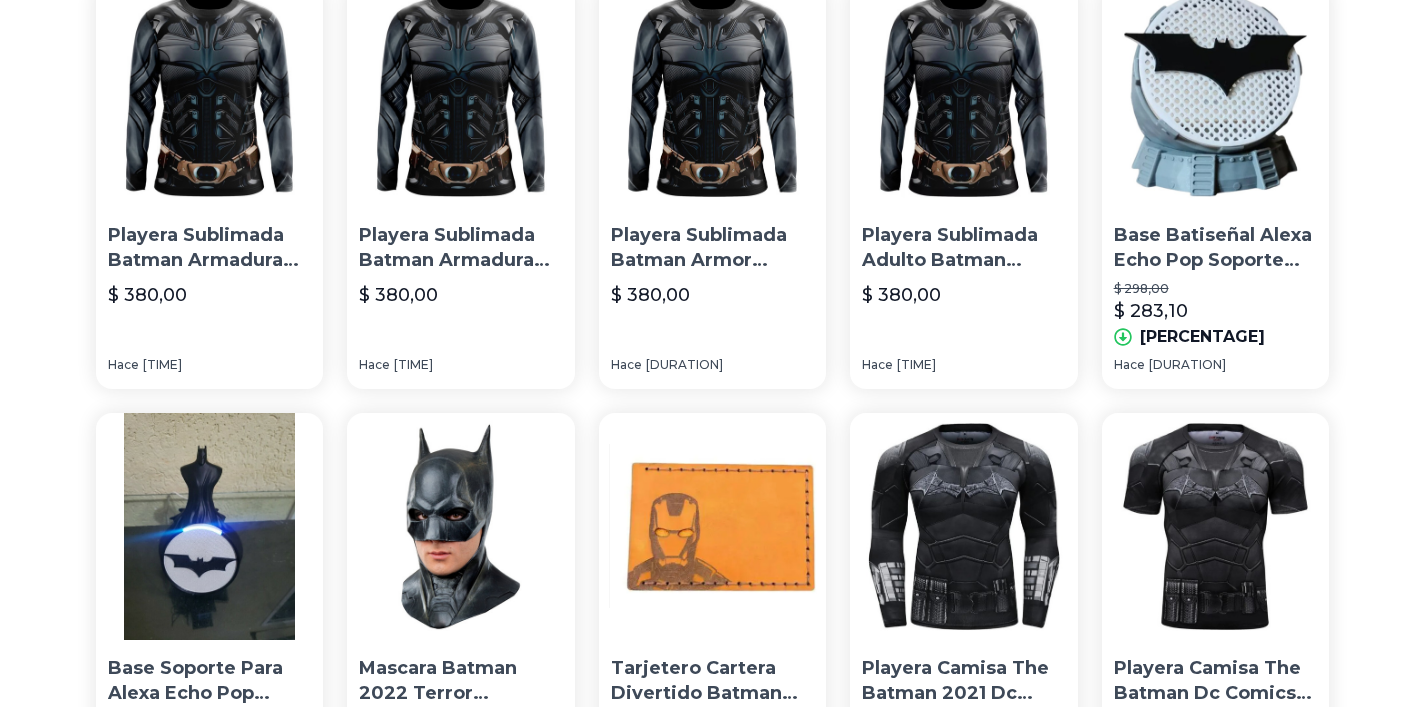 scroll, scrollTop: 1507, scrollLeft: 0, axis: vertical 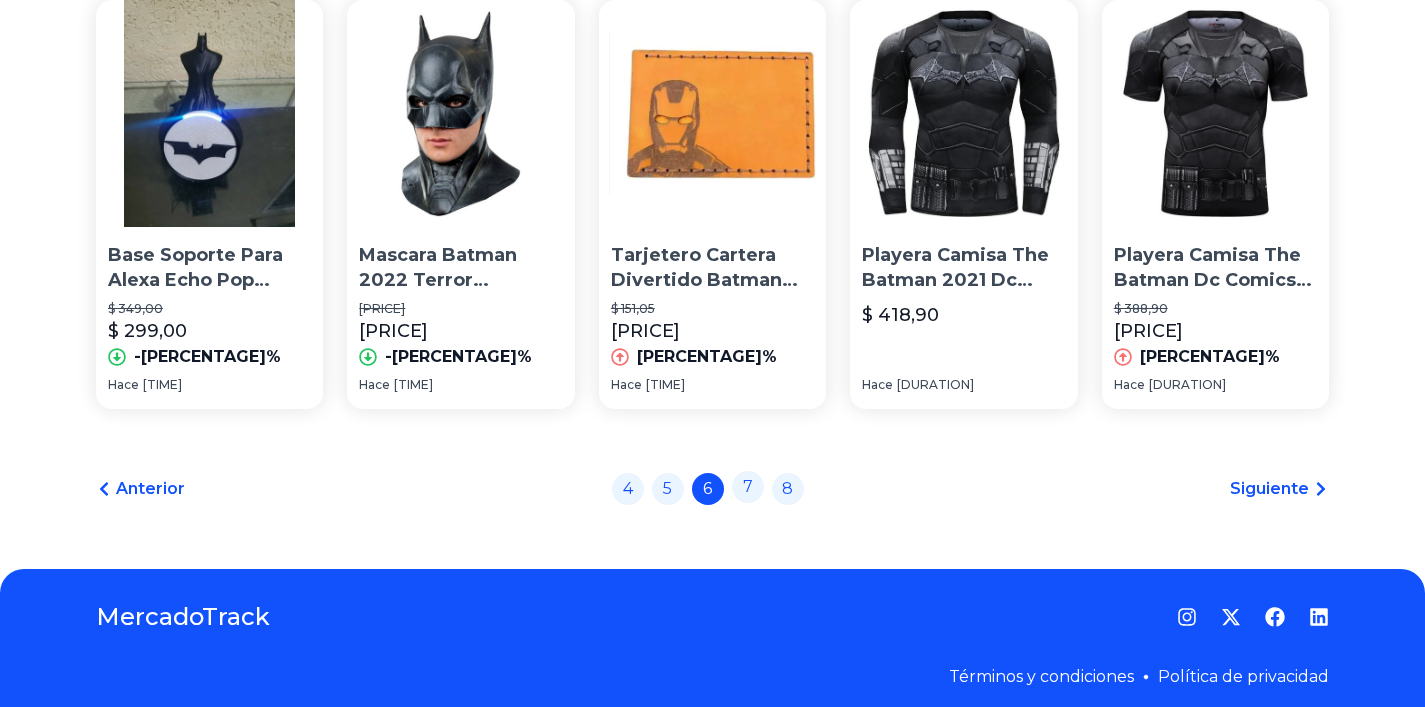 click on "7" at bounding box center [748, 487] 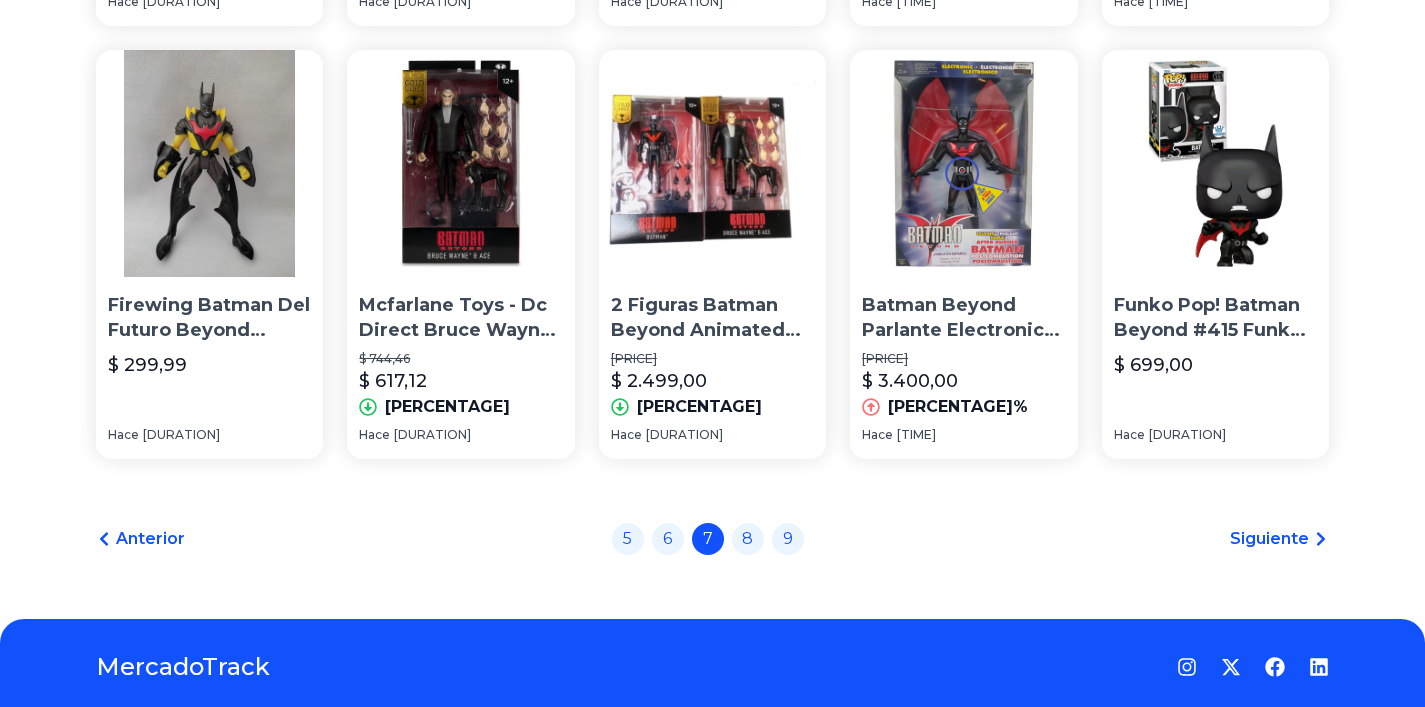 scroll, scrollTop: 1527, scrollLeft: 0, axis: vertical 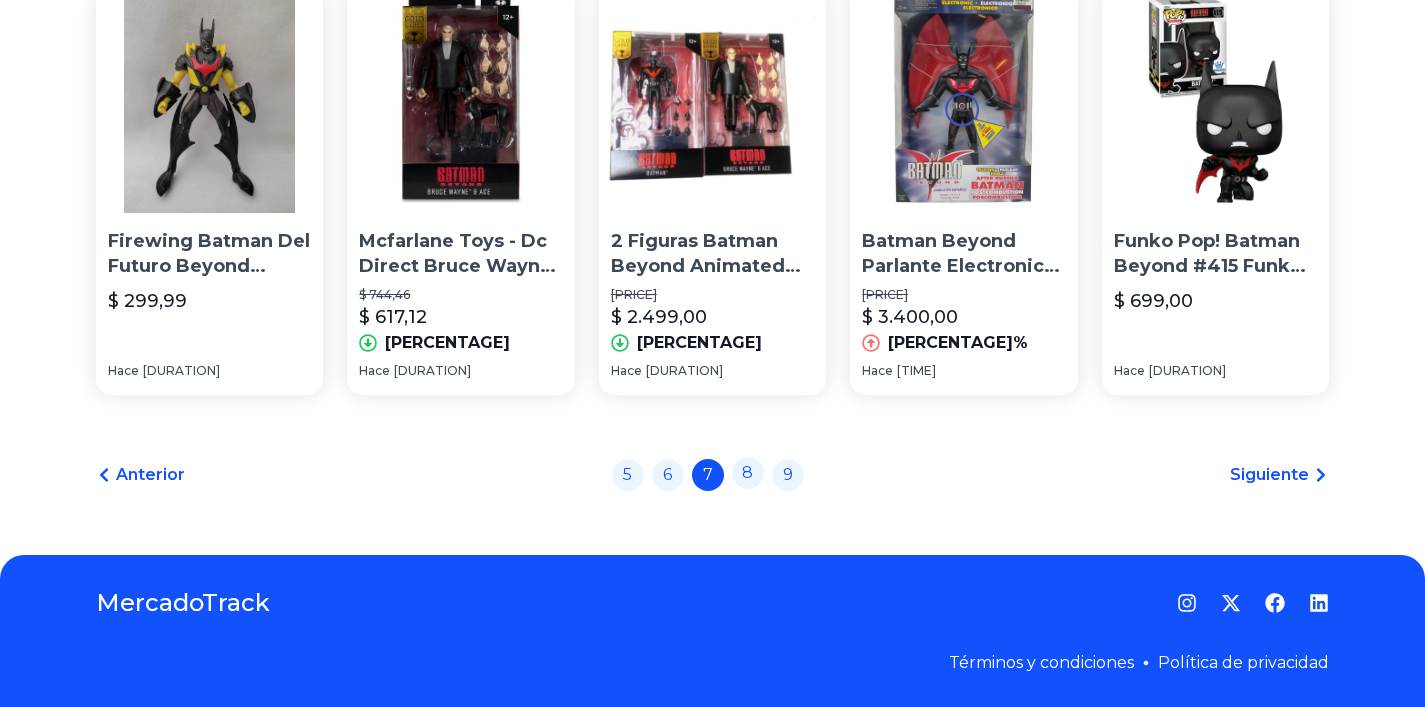 click on "8" at bounding box center [748, 473] 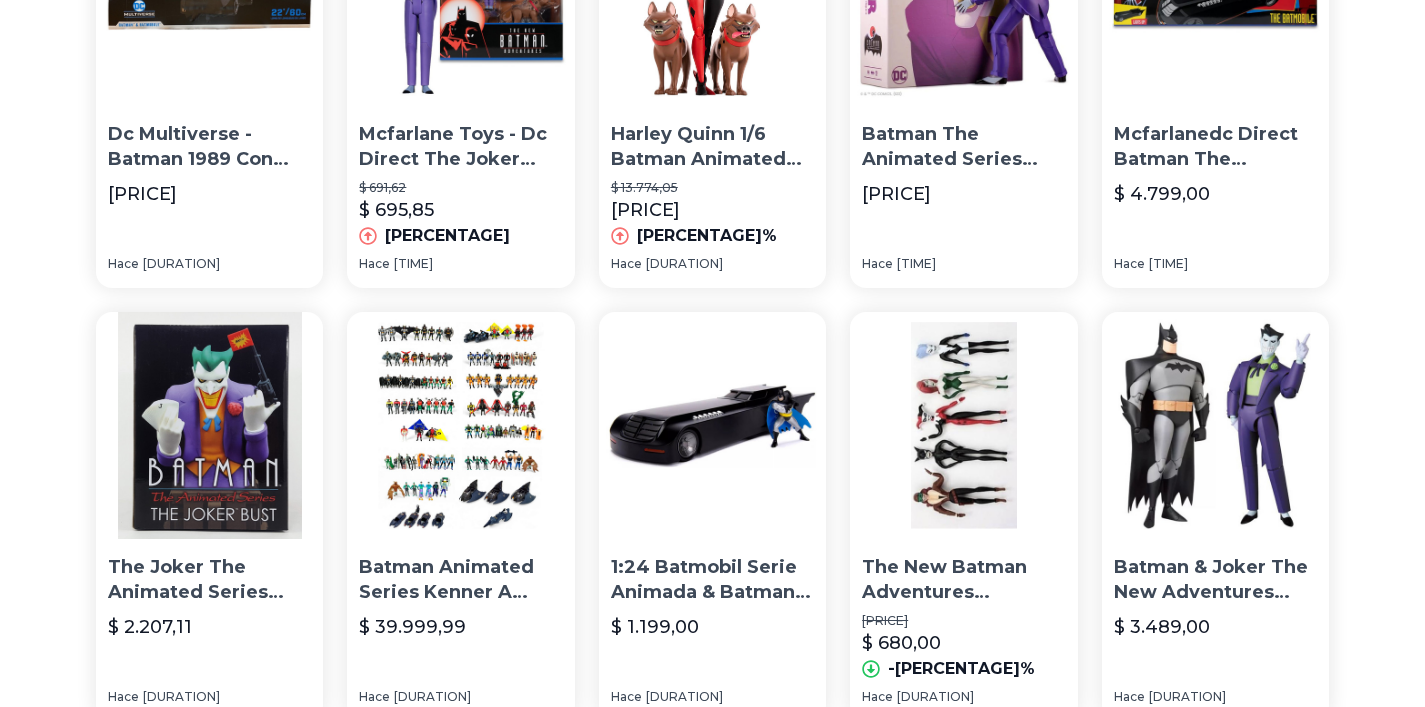 scroll, scrollTop: 1527, scrollLeft: 0, axis: vertical 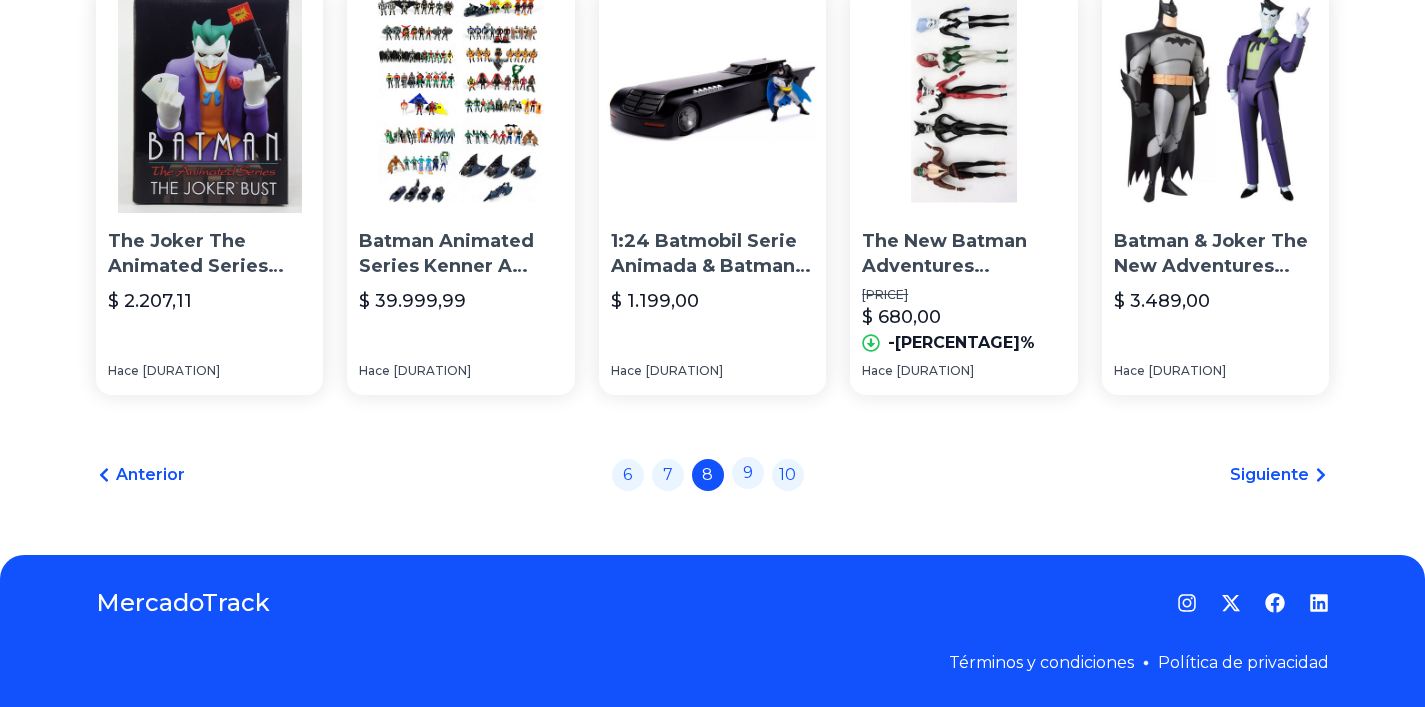 click on "9" at bounding box center [748, 473] 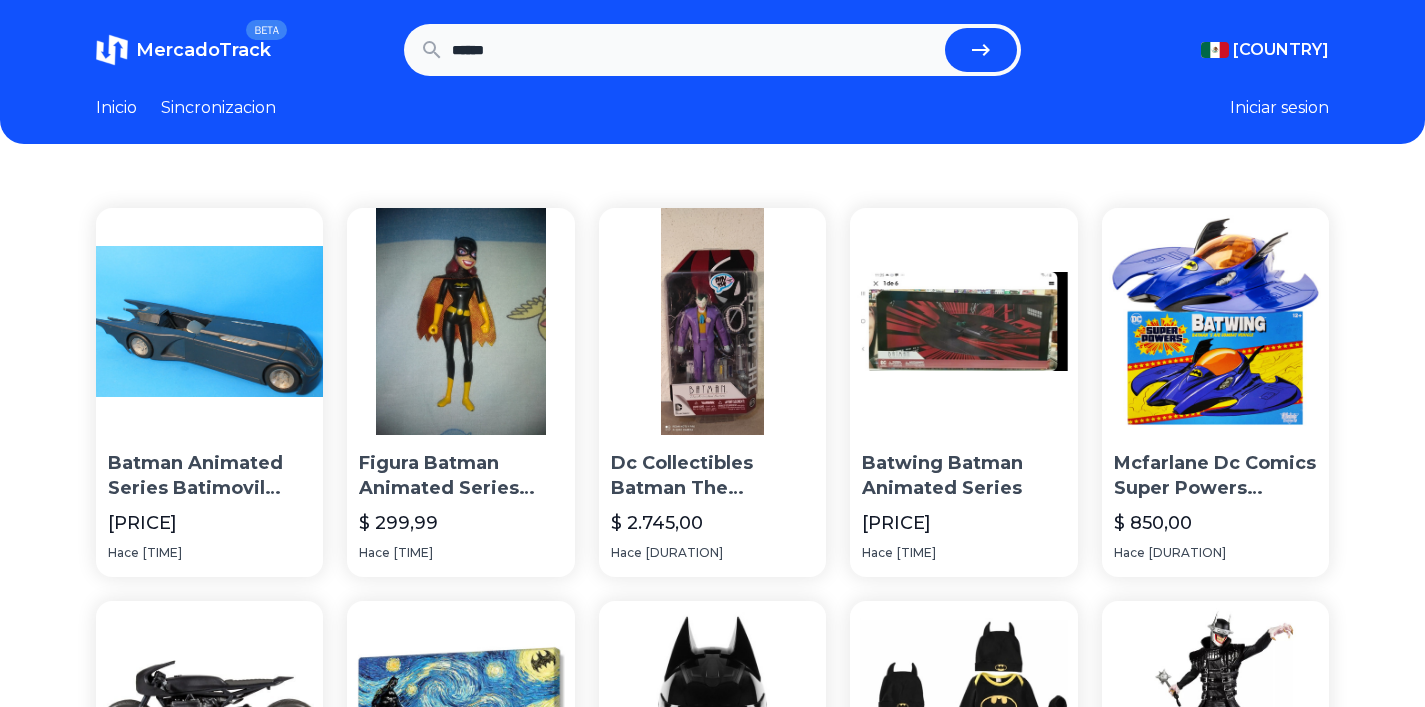 click on "******" at bounding box center (694, 50) 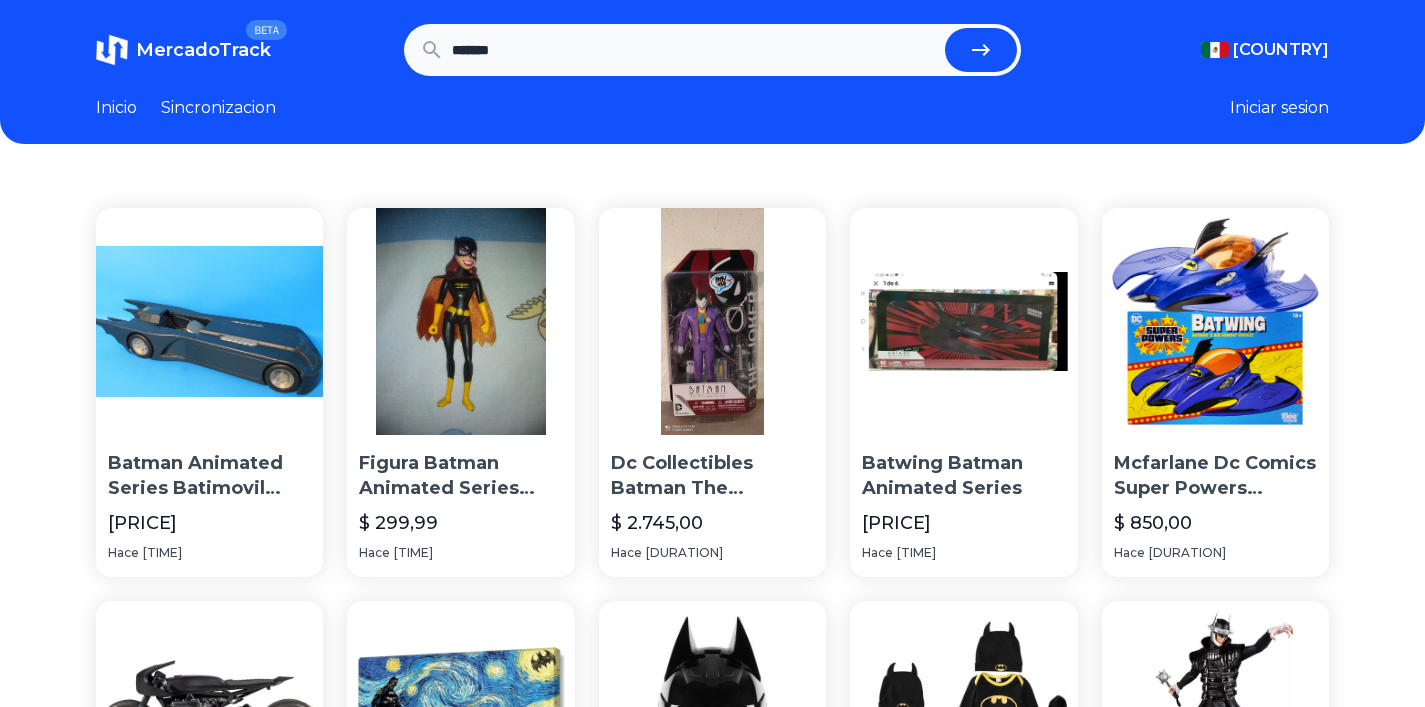 type on "*******" 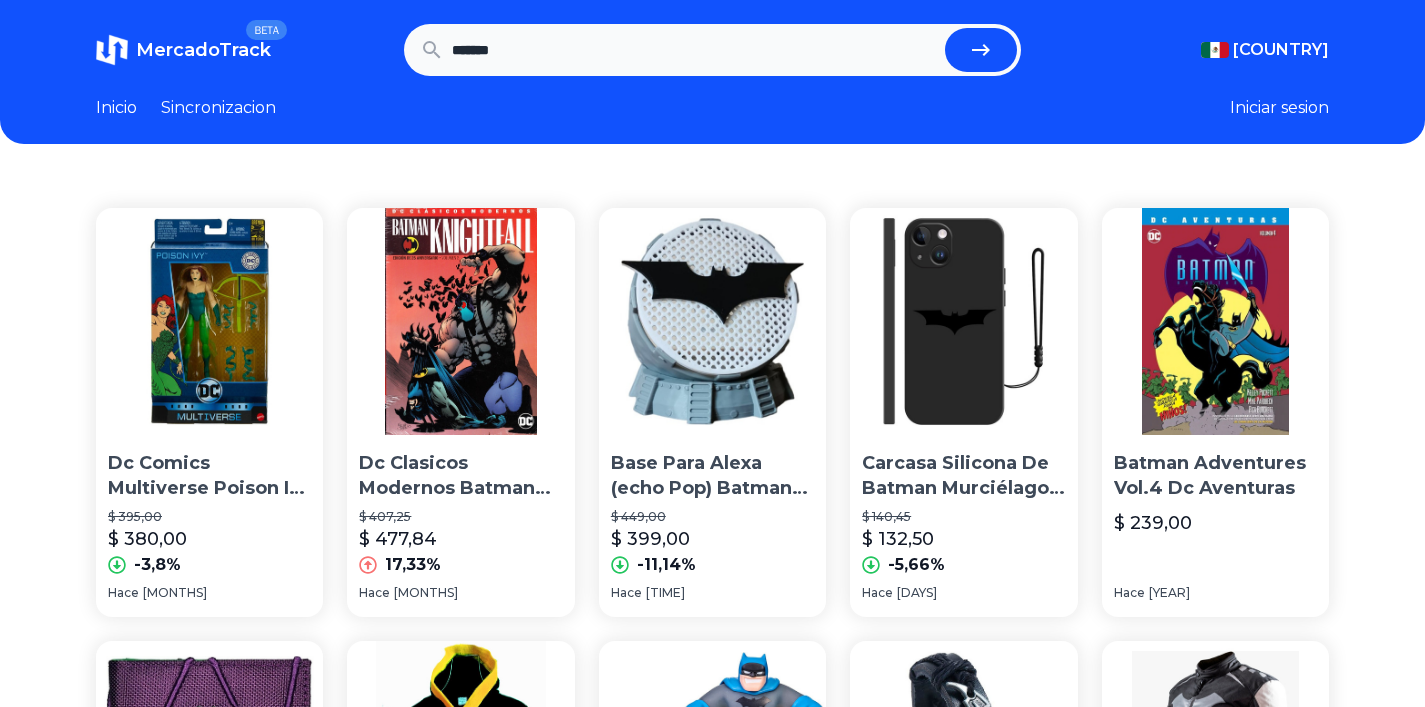 scroll, scrollTop: 0, scrollLeft: 0, axis: both 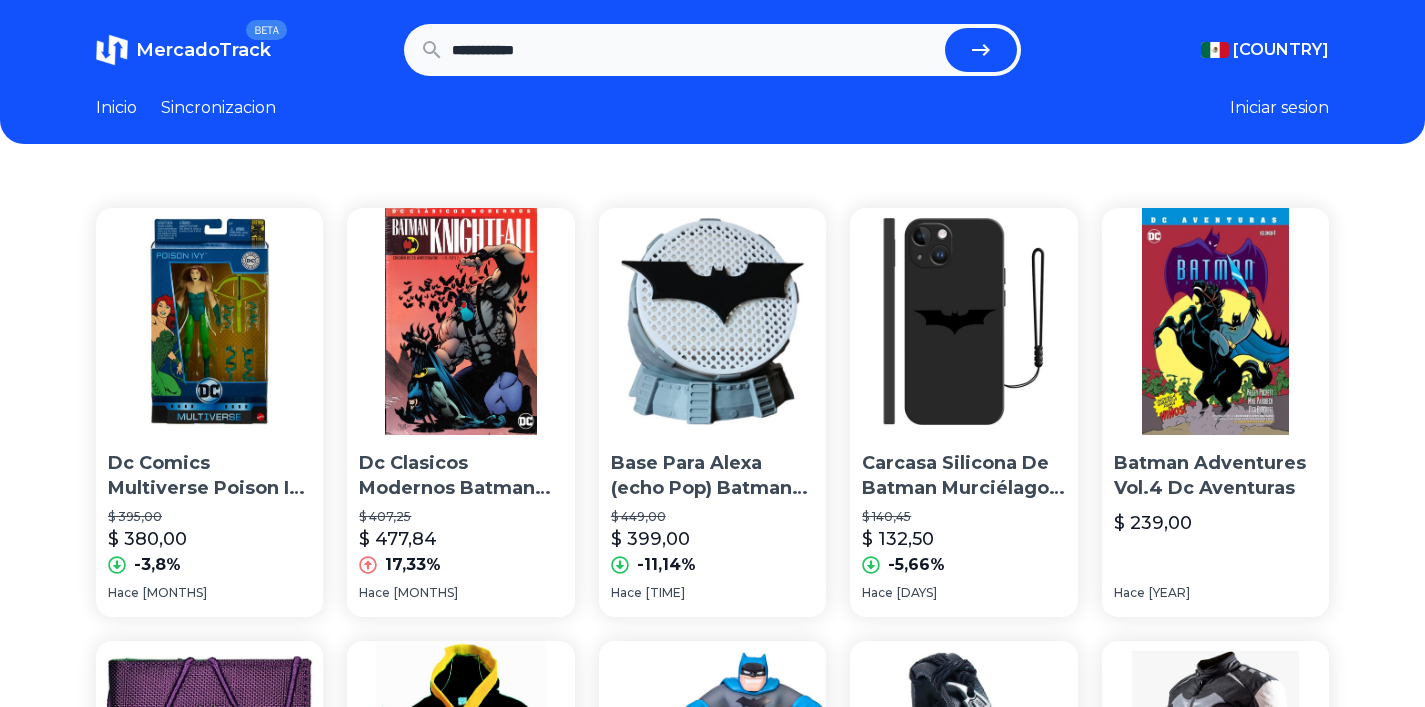 type on "**********" 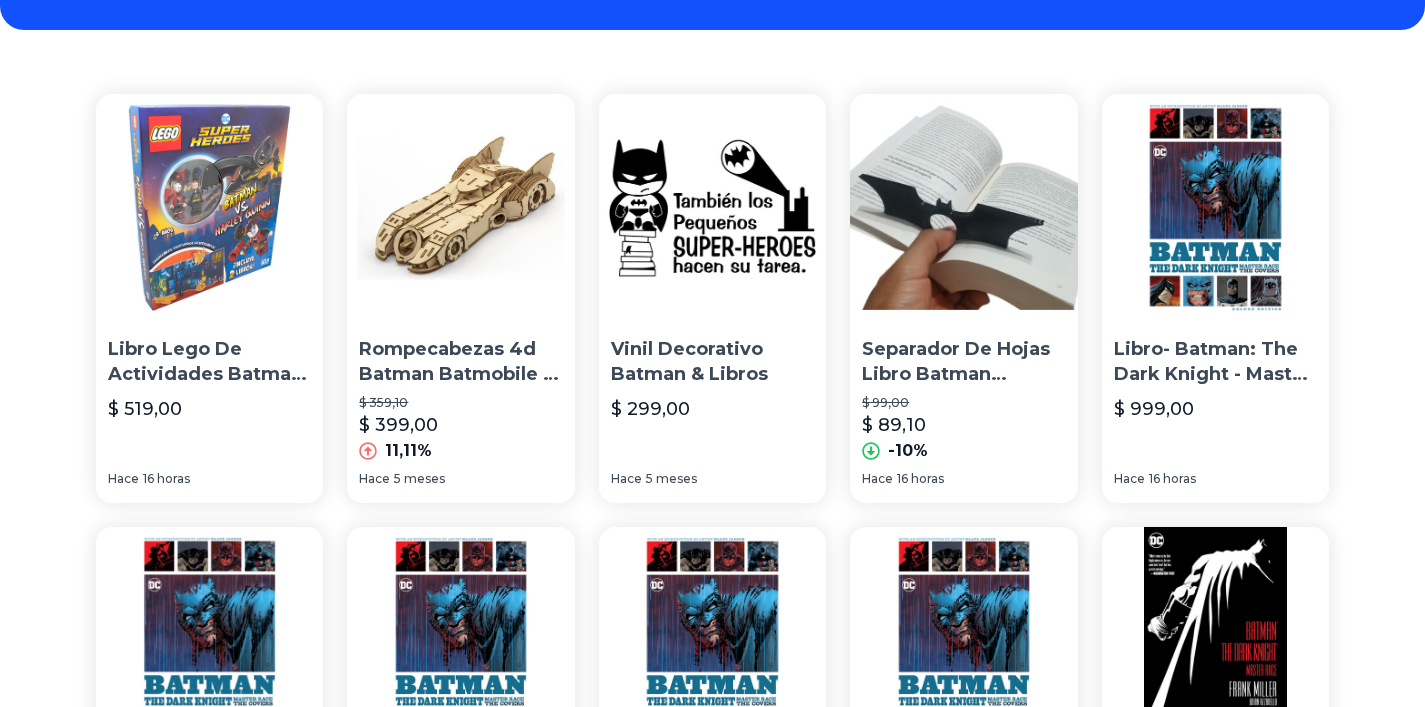 scroll, scrollTop: 0, scrollLeft: 0, axis: both 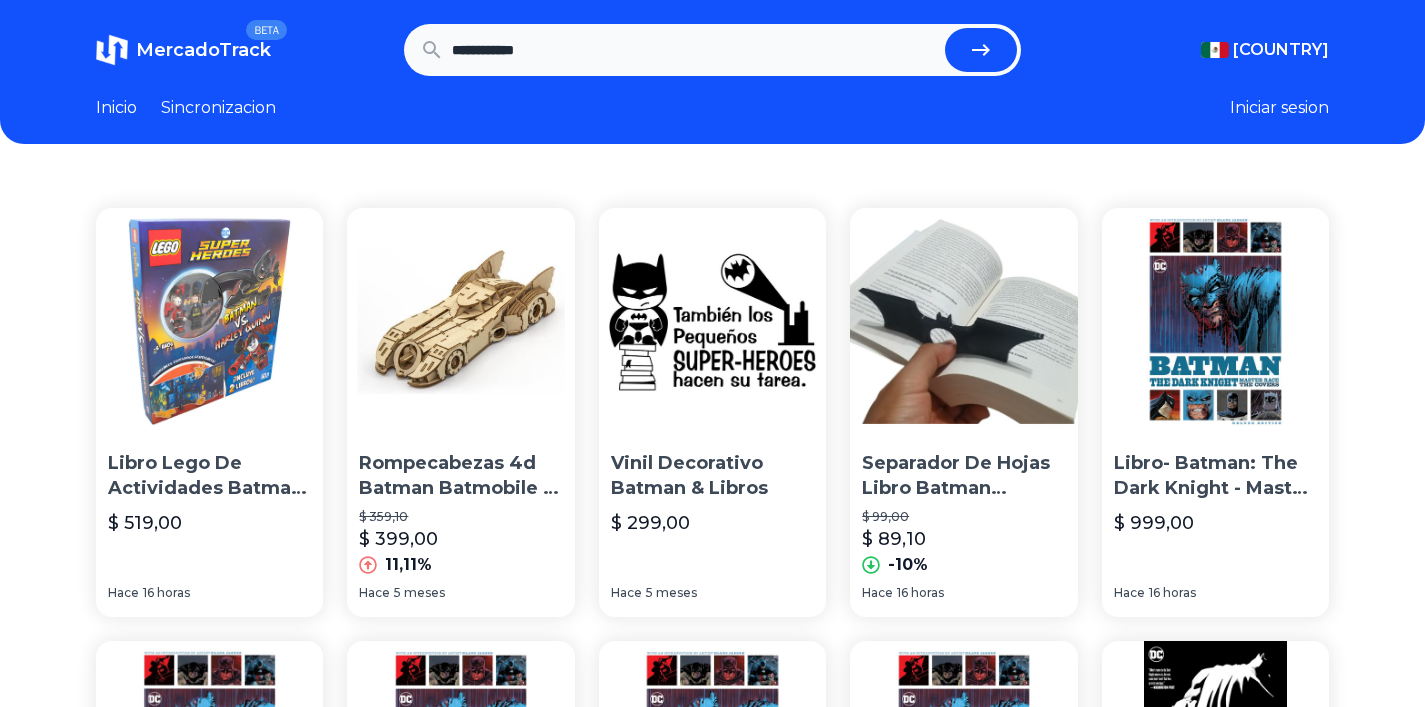 drag, startPoint x: 593, startPoint y: 63, endPoint x: 402, endPoint y: 60, distance: 191.02356 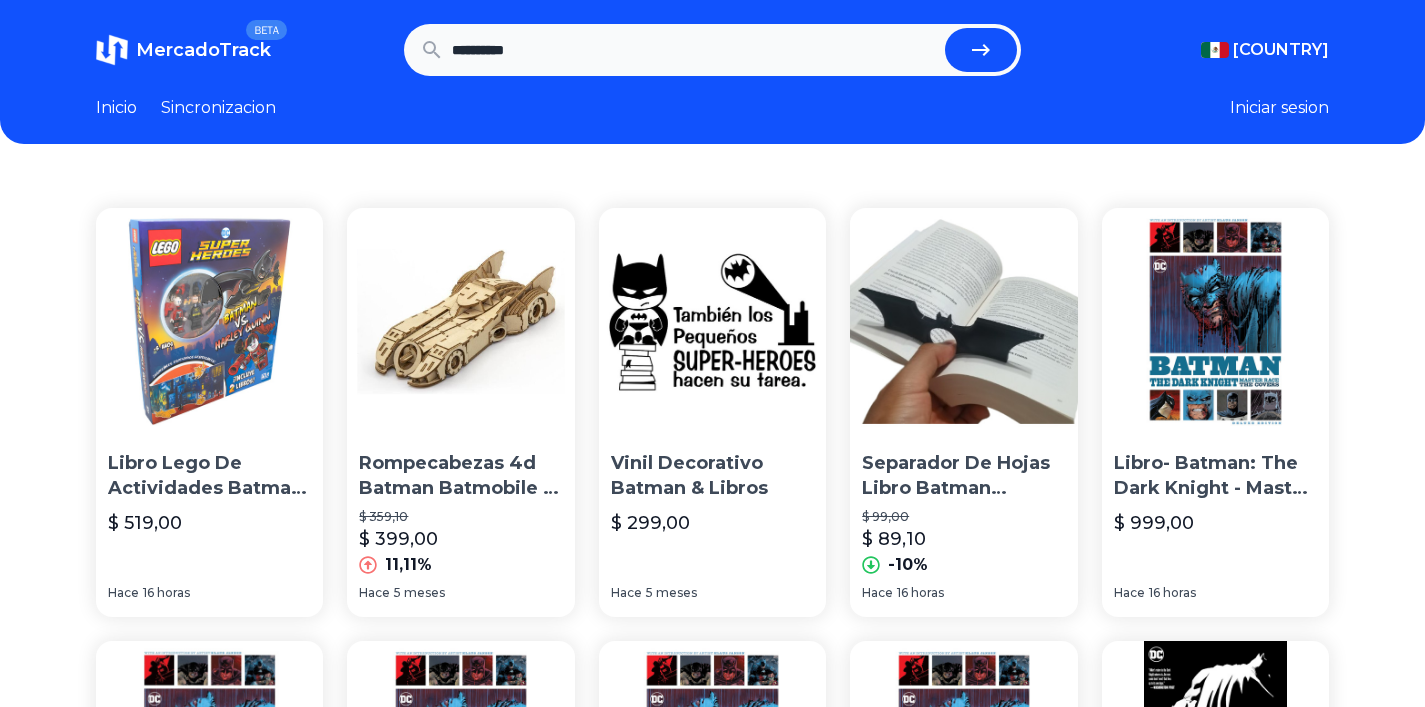 type on "**********" 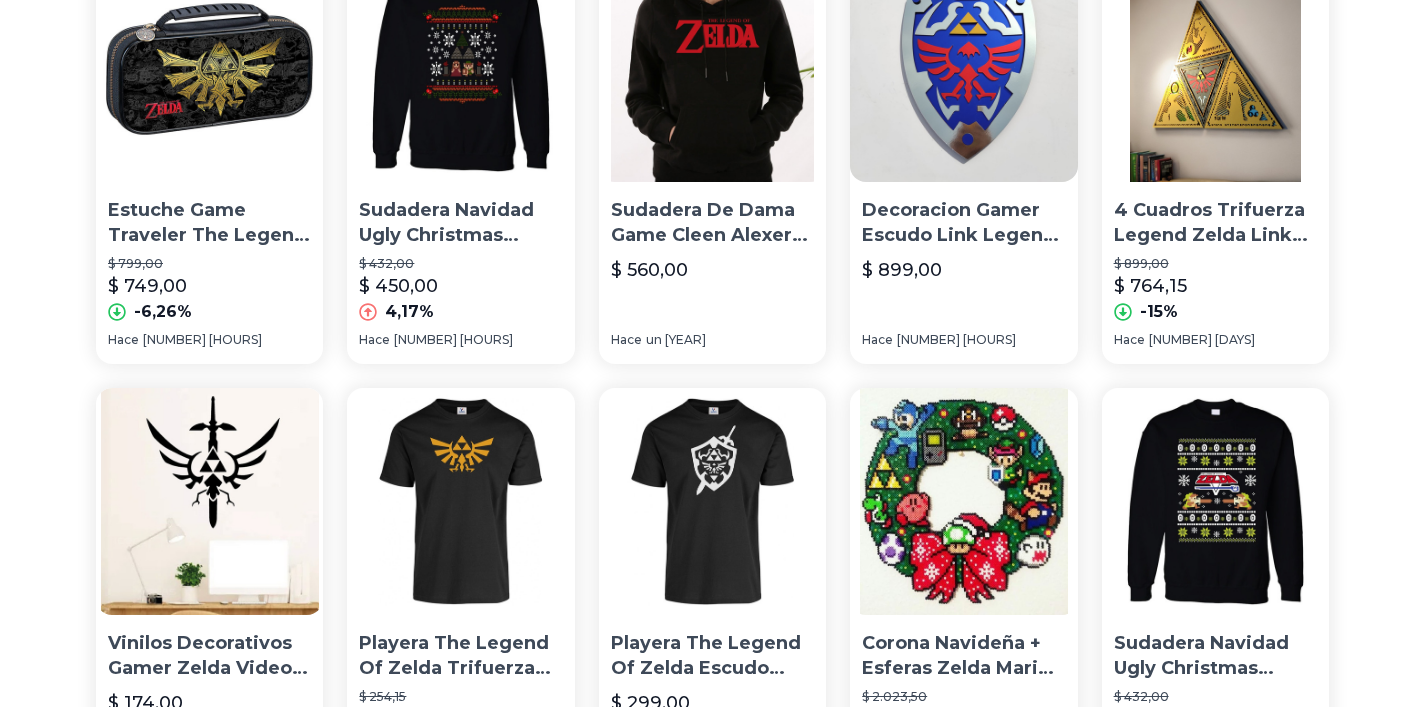 scroll, scrollTop: 0, scrollLeft: 0, axis: both 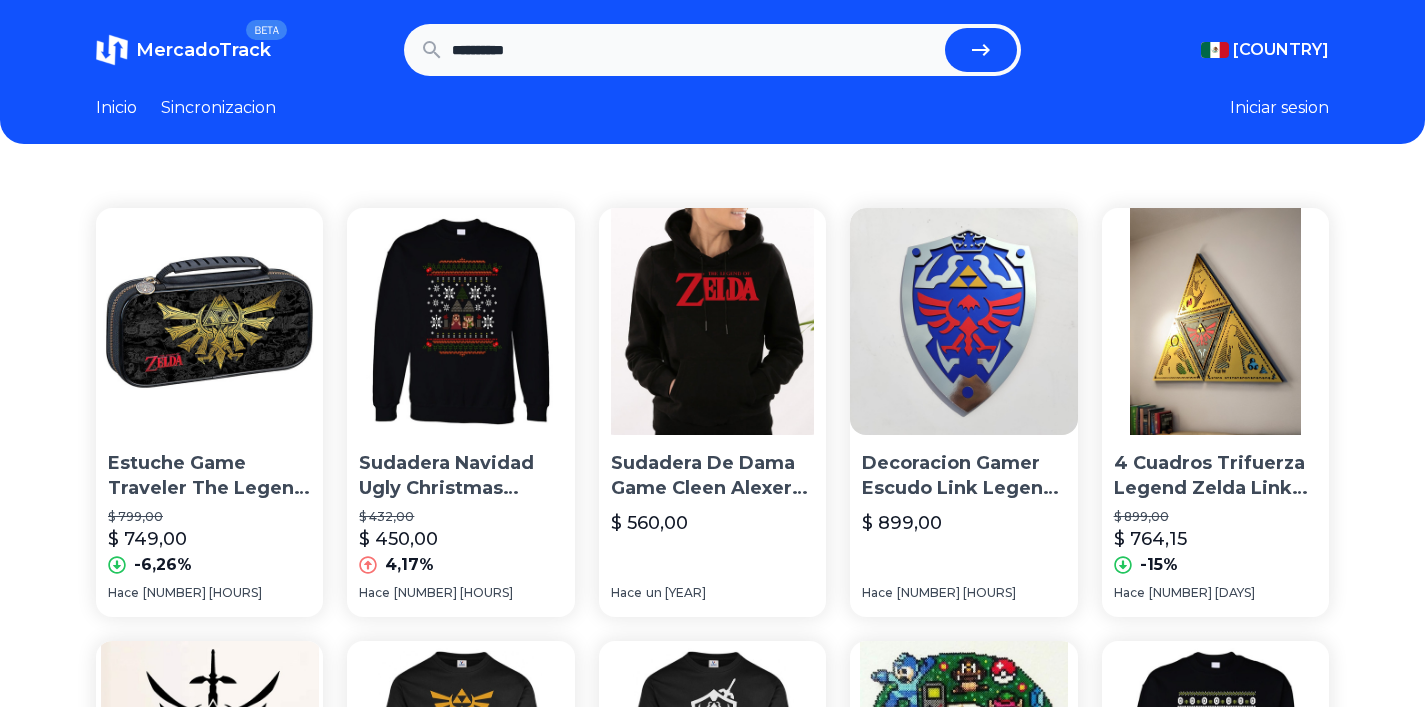 click on "**********" at bounding box center (694, 50) 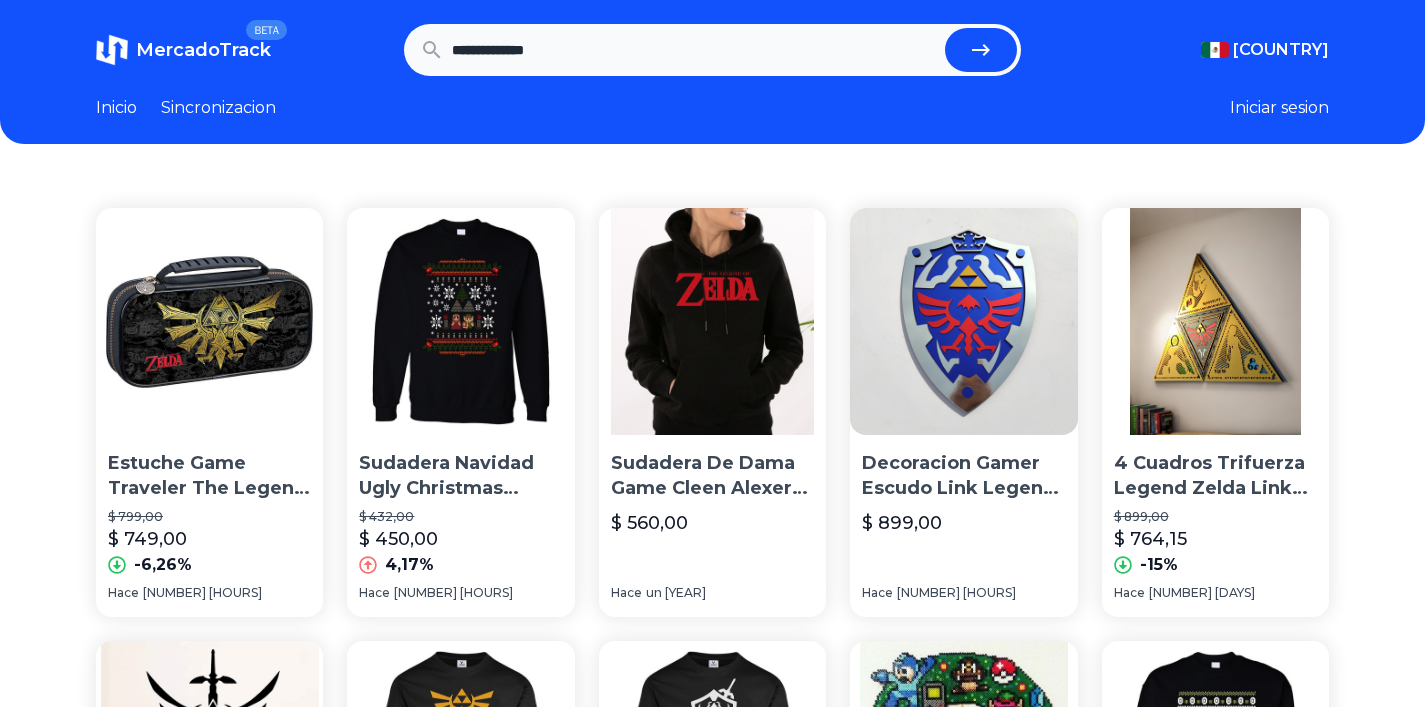 type on "**********" 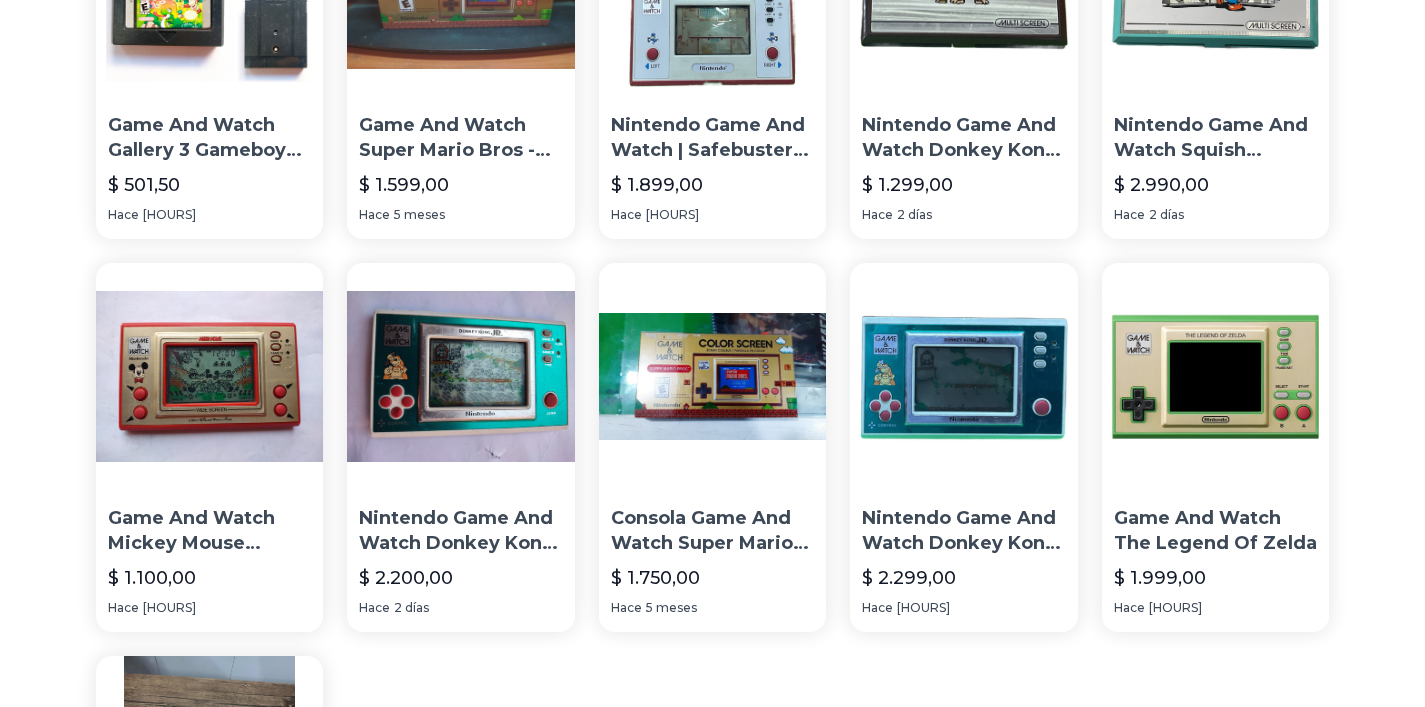 scroll, scrollTop: 376, scrollLeft: 0, axis: vertical 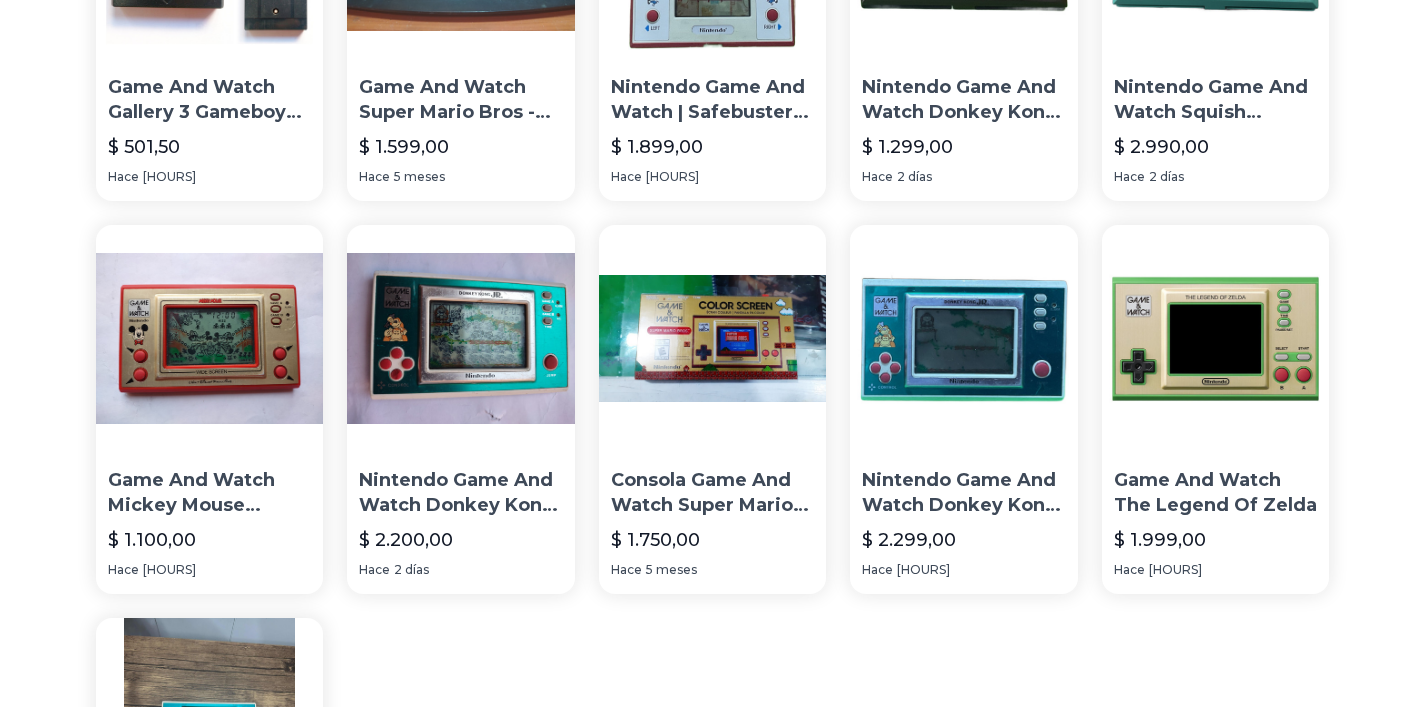 click on "Game And Watch The Legend Of Zelda" at bounding box center [1215, 493] 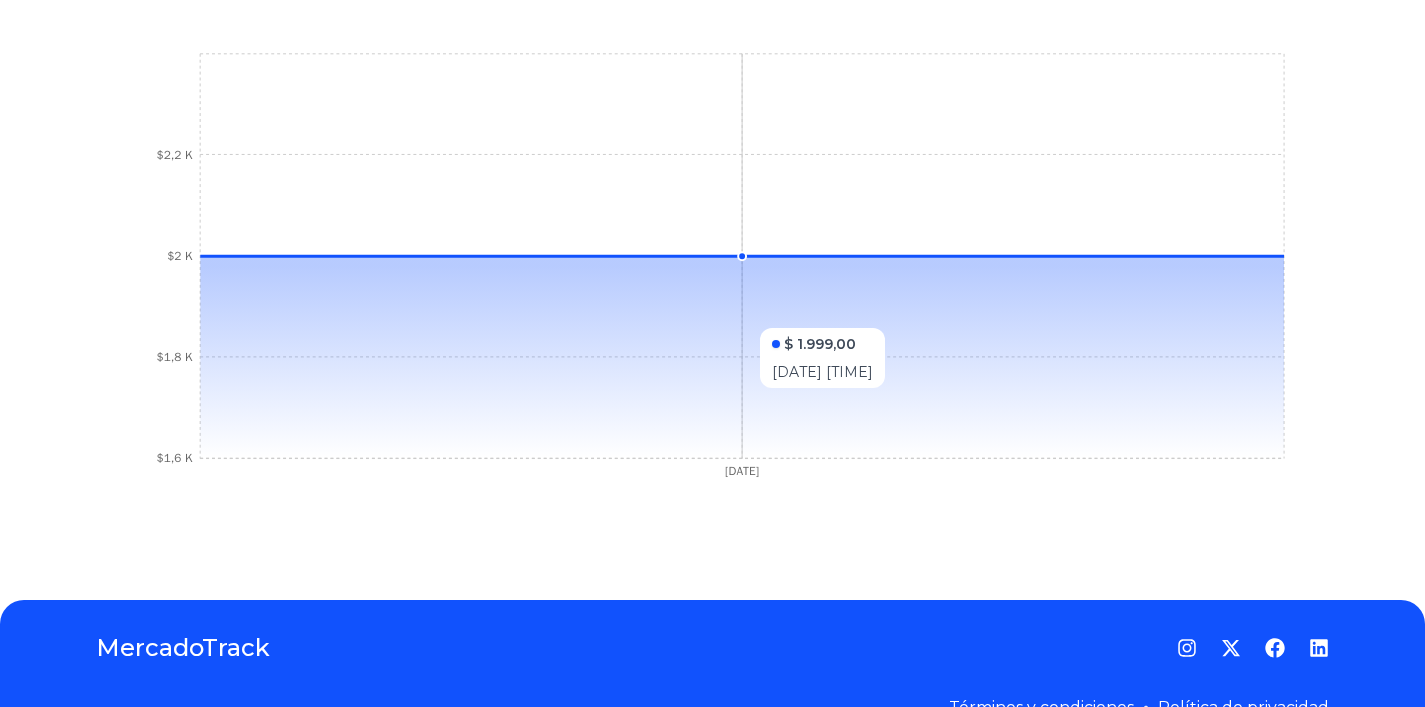 scroll, scrollTop: 0, scrollLeft: 0, axis: both 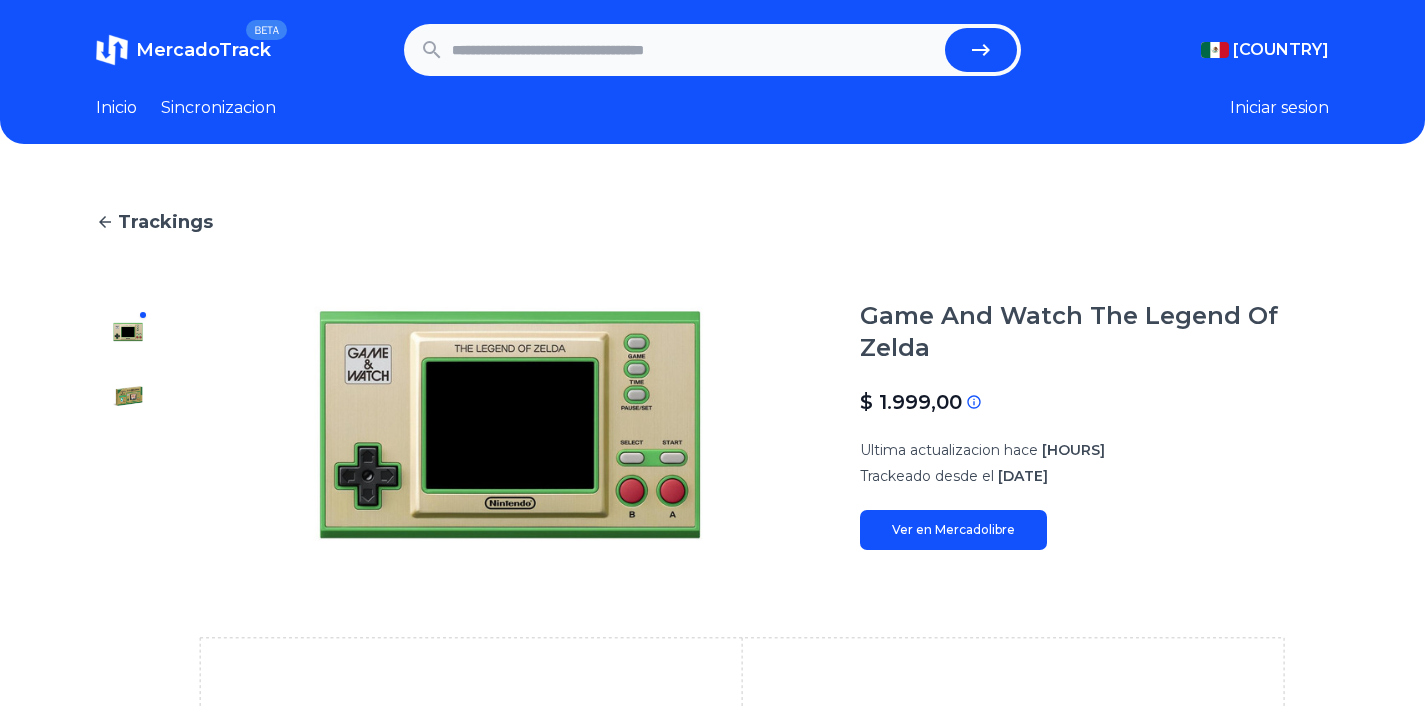 click on "Trackings Game And Watch The Legend Of Zelda  $ 1.999,00 Si el precio no coincide con el precio actual de MercadoLibre, se debe a una de las siguientes razones: El tracking todavia no fue actualizado en nuestro servidor y sera actualizado en las proximas horas La API de MercadoLibre esta fallando o no devuelve el precio correcto Ultima actualizacion hace   17 horas Trackeado desde el   28 de febrero, 2025 Ver en Mercadolibre 28 Feb 25 $1,6 K $1,8 K $2 K $2,2 K" at bounding box center [712, 664] 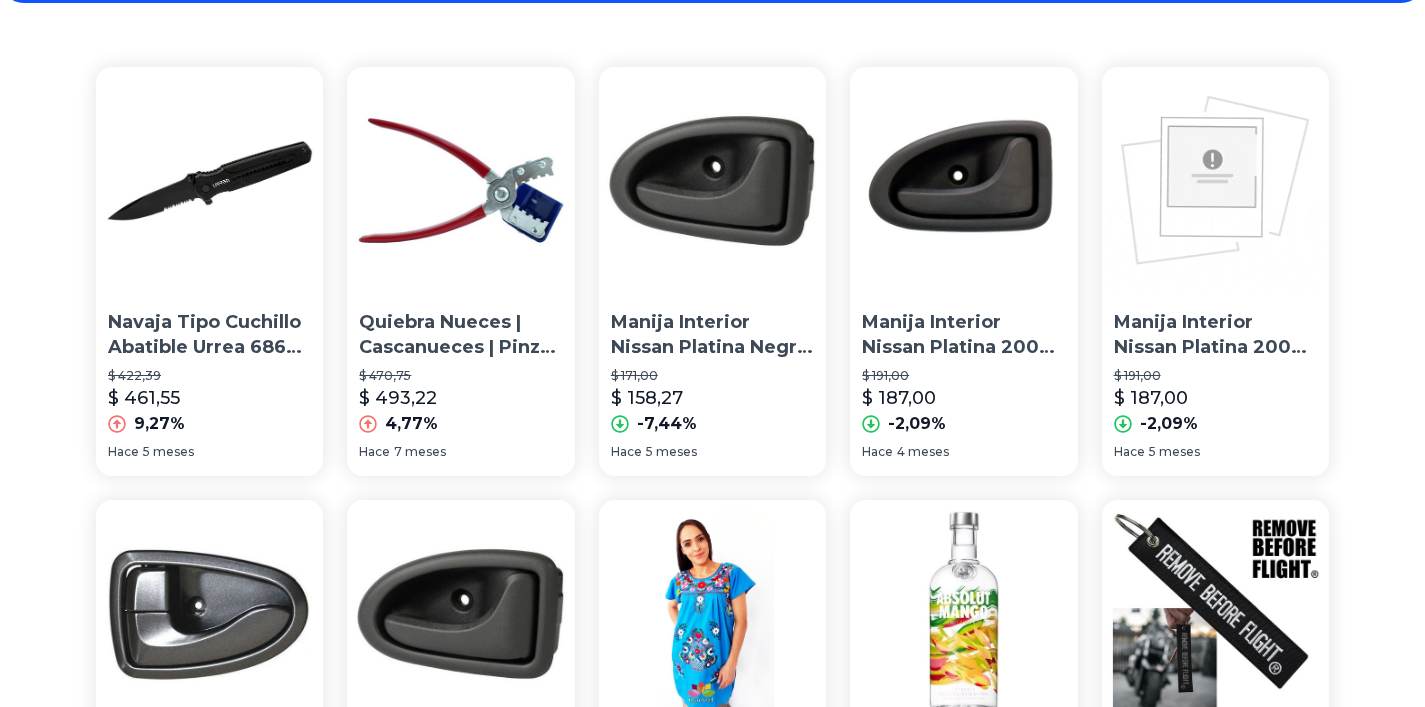 scroll, scrollTop: 0, scrollLeft: 0, axis: both 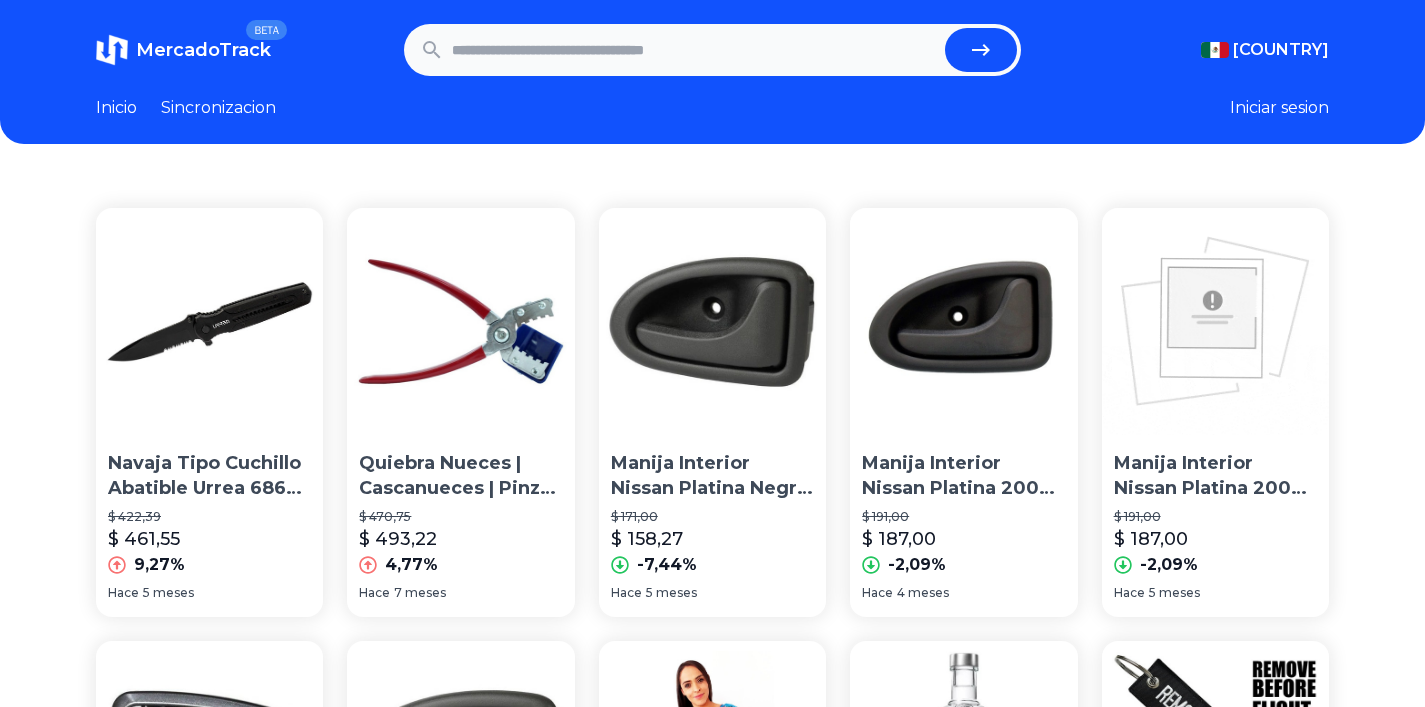 click at bounding box center (694, 50) 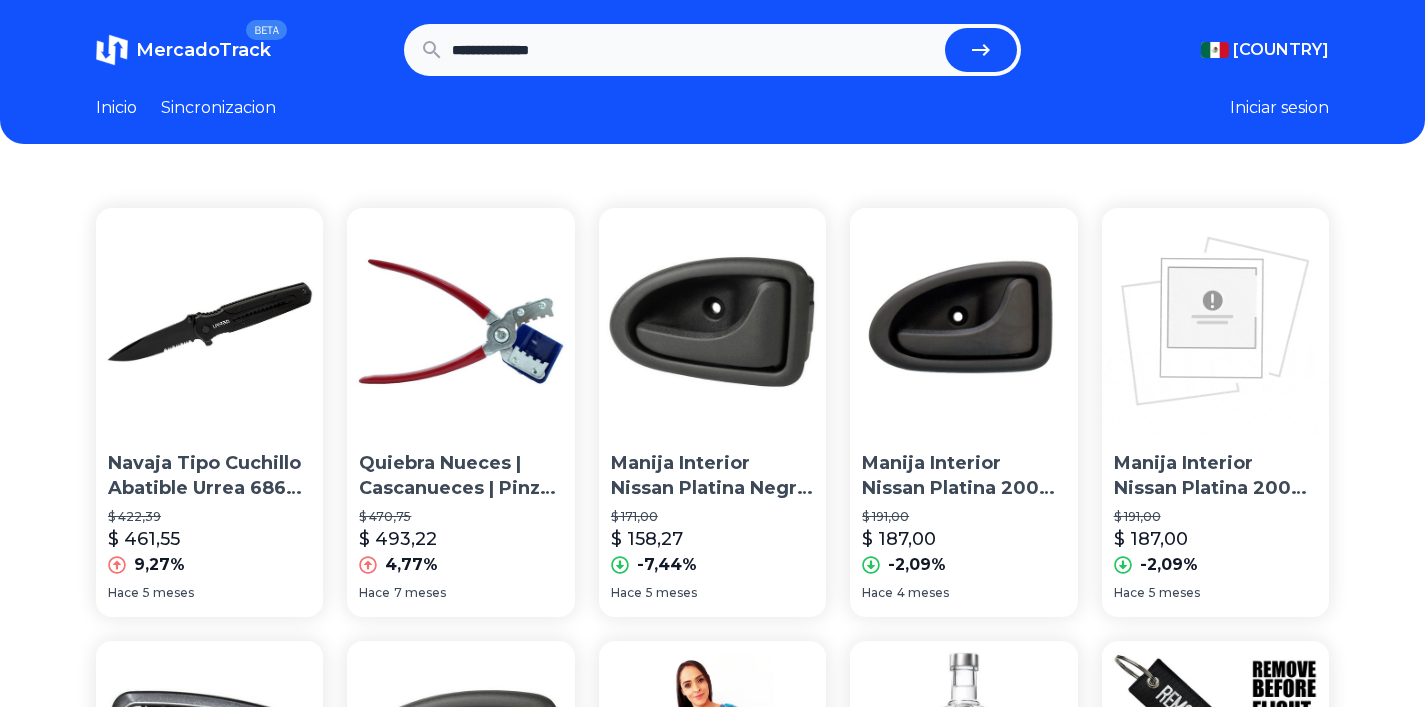 type on "**********" 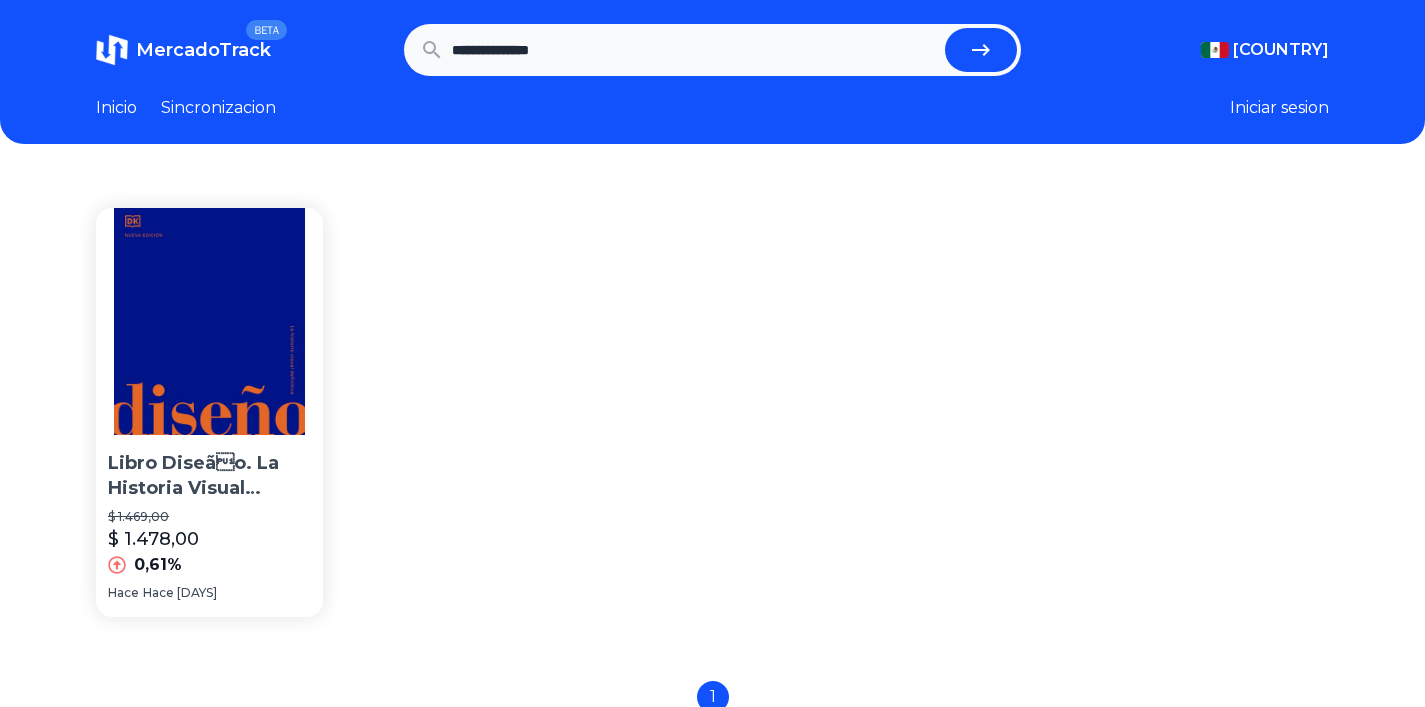 scroll, scrollTop: 0, scrollLeft: 0, axis: both 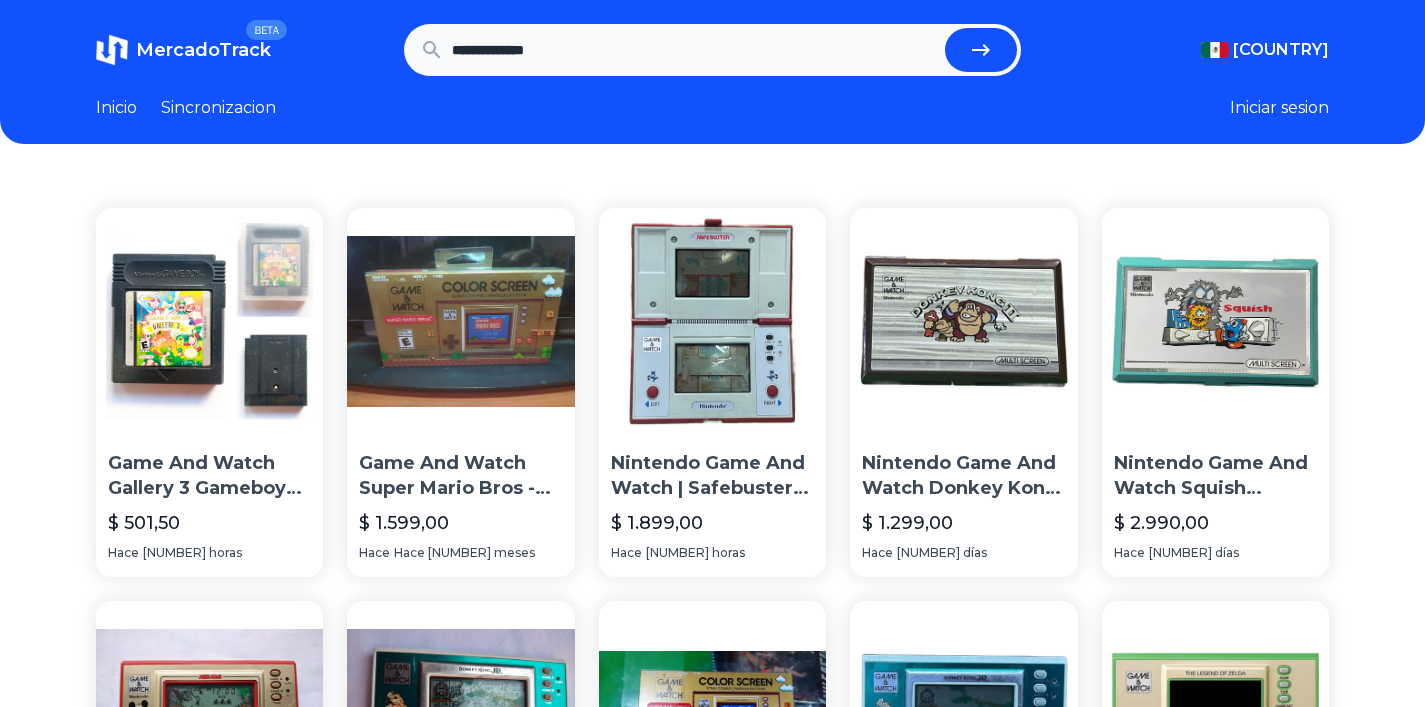 click on "Game And Watch Super Mario Bros - Nintendo" at bounding box center (460, 476) 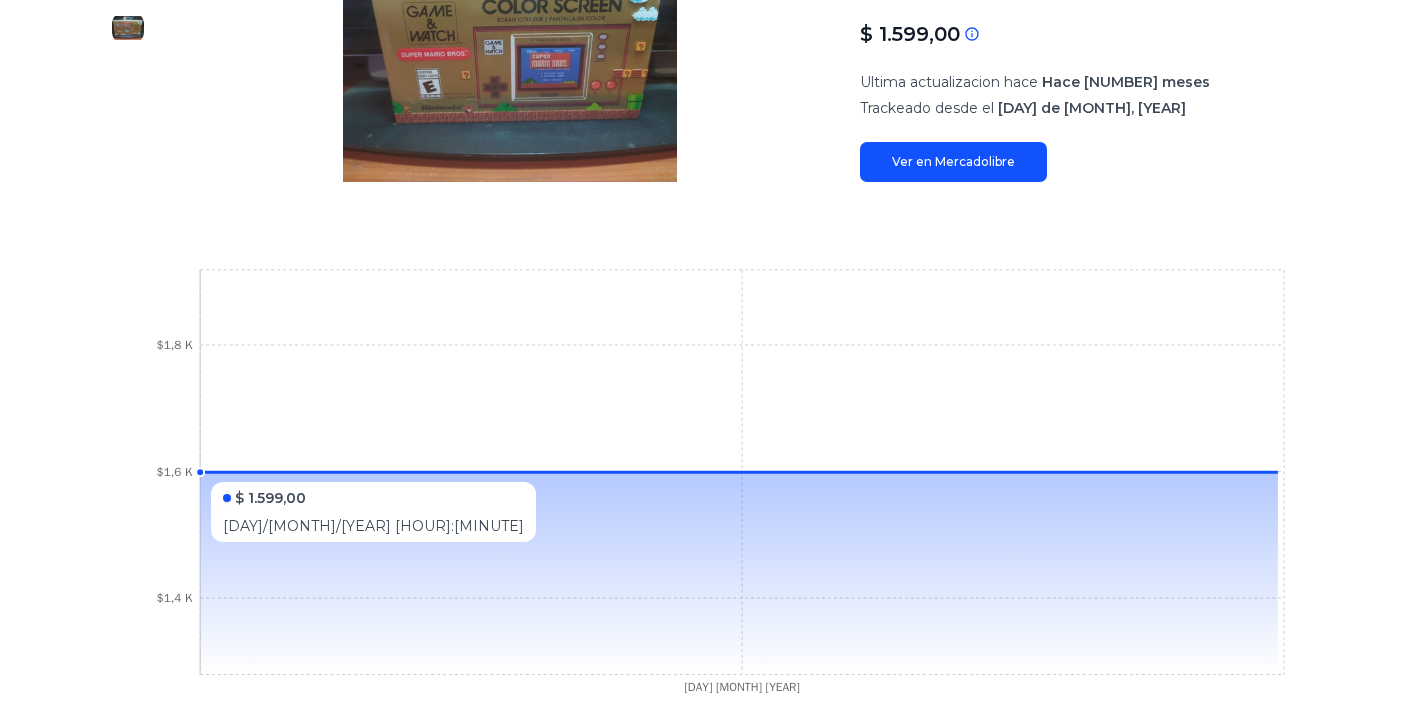 scroll, scrollTop: 0, scrollLeft: 0, axis: both 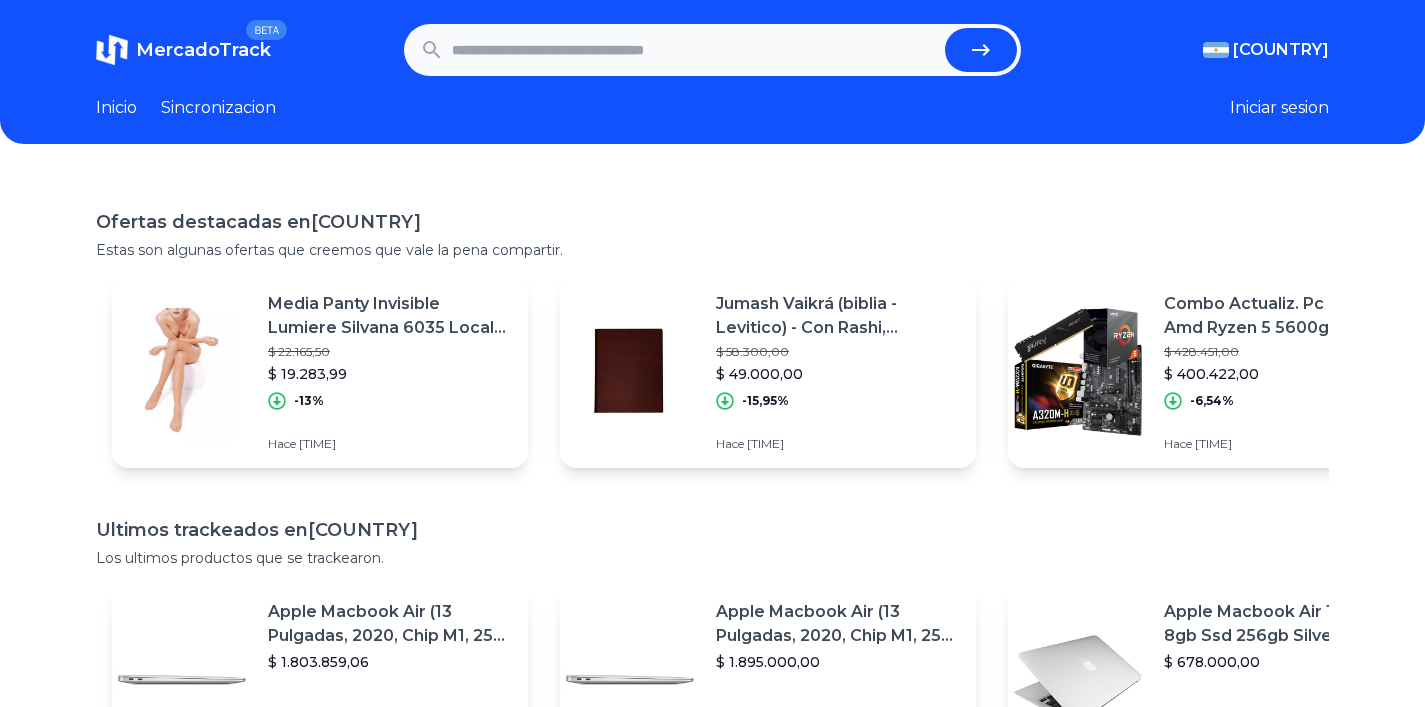 click on "MercadoTrack BETA Argentina Argentina Uruguay Mexico Chile Peru Venezuela Colombia Brasil Argentina Argentina Uruguay Mexico Chile Peru Venezuela Colombia Brasil" at bounding box center (712, 50) 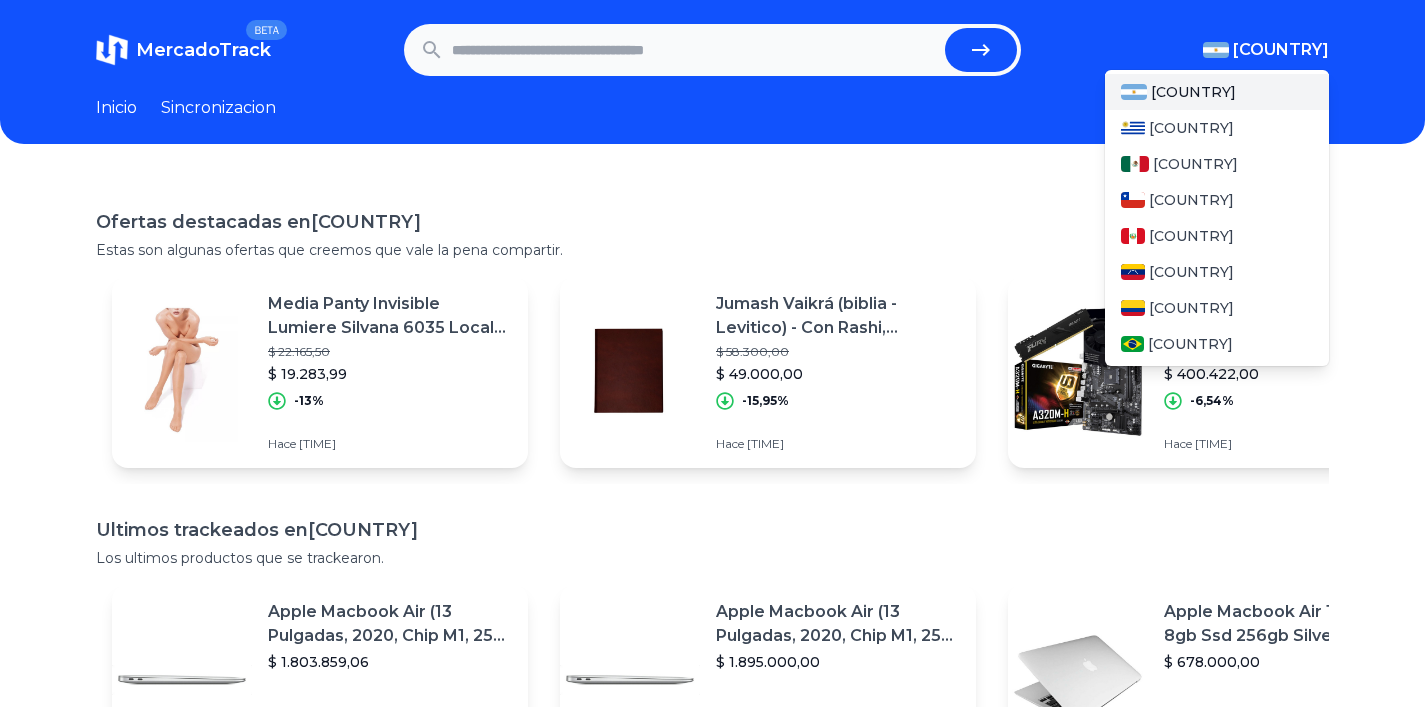 click on "[COUNTRY]" at bounding box center (1281, 50) 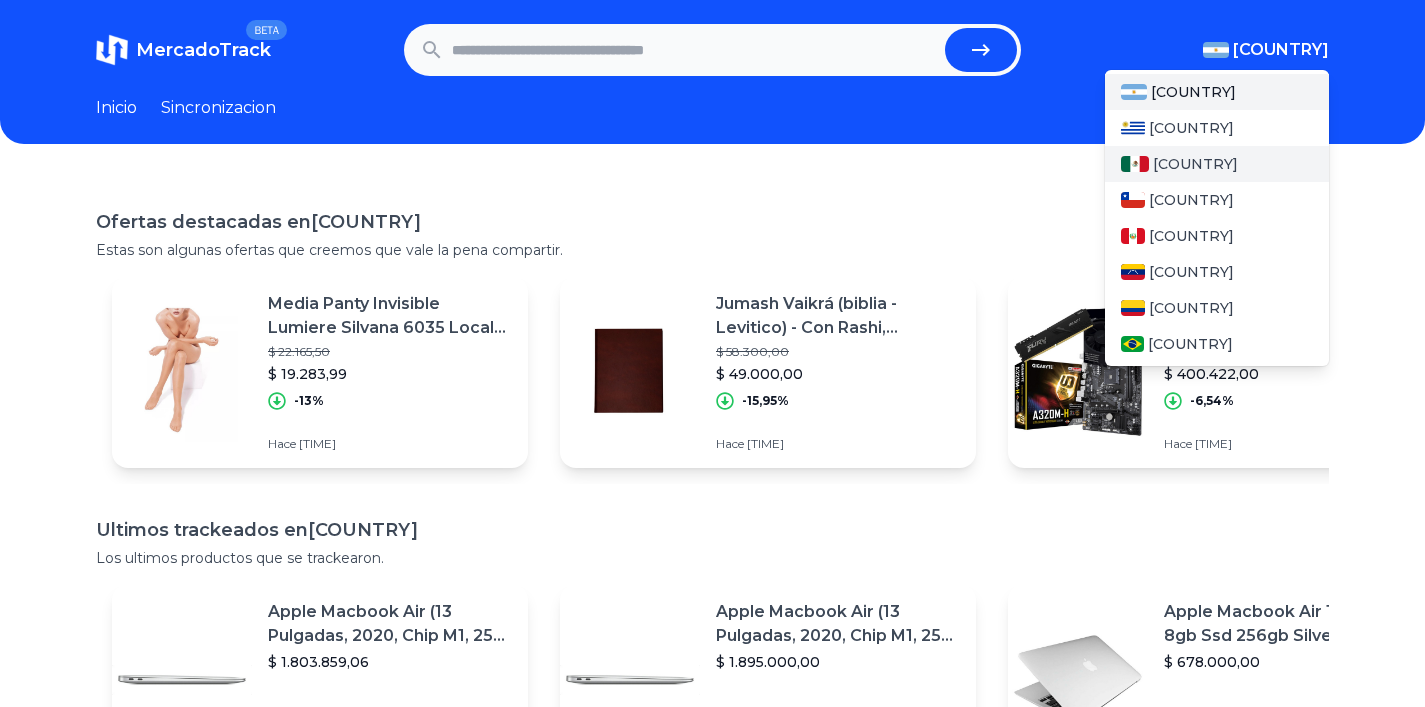 click on "[COUNTRY]" at bounding box center (1217, 164) 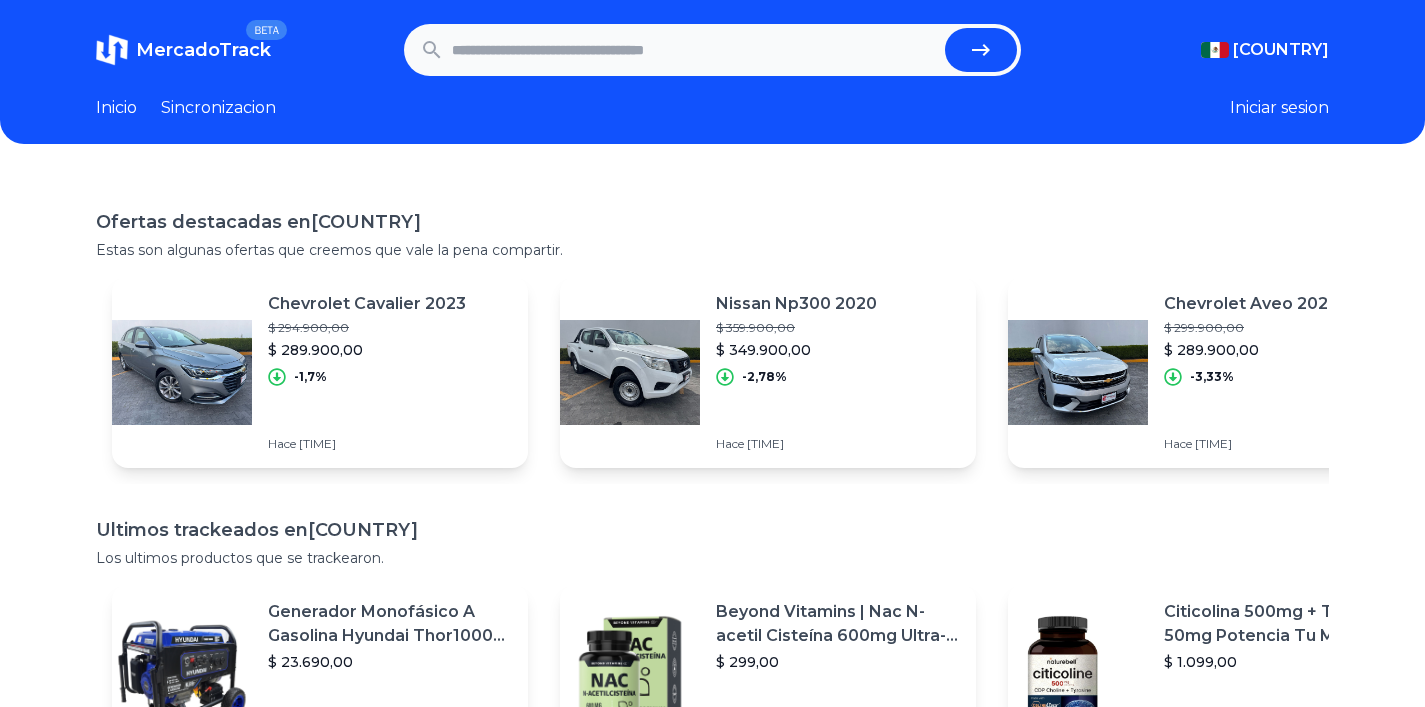 click at bounding box center (694, 50) 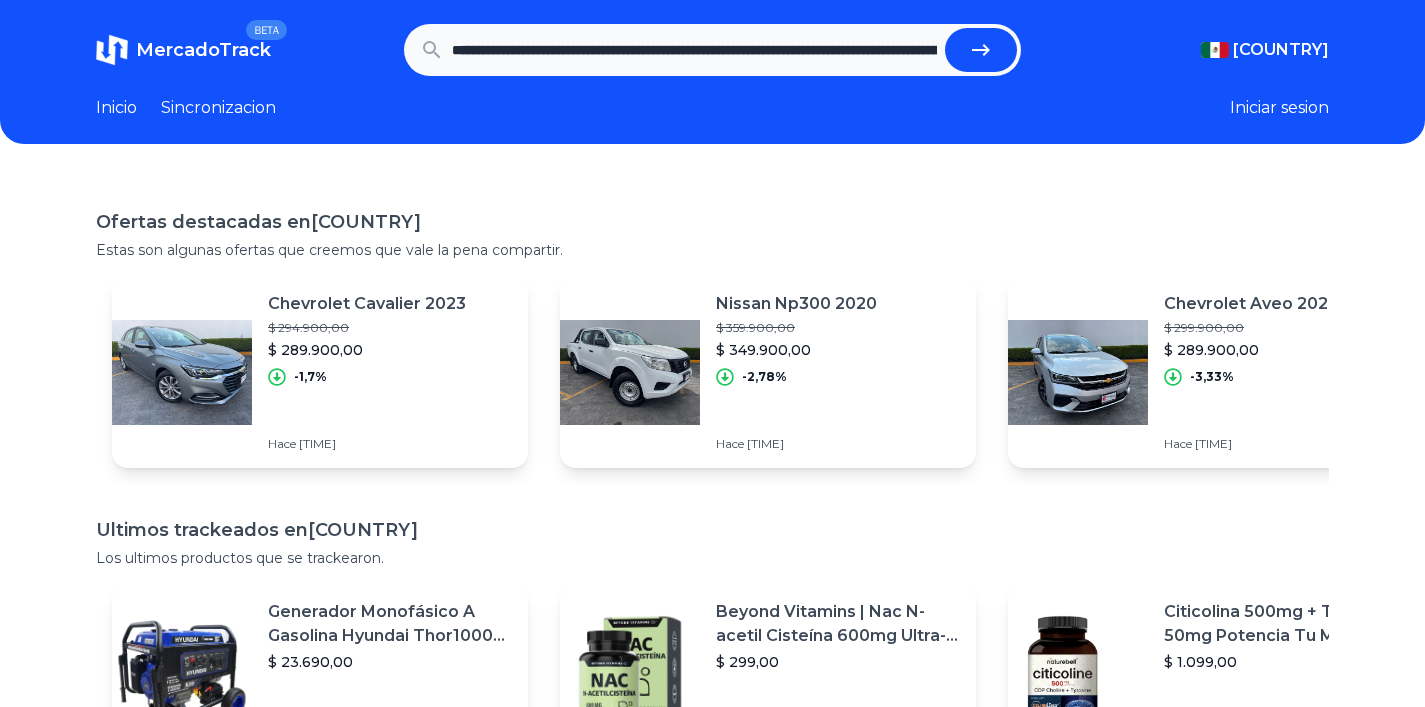 type on "**********" 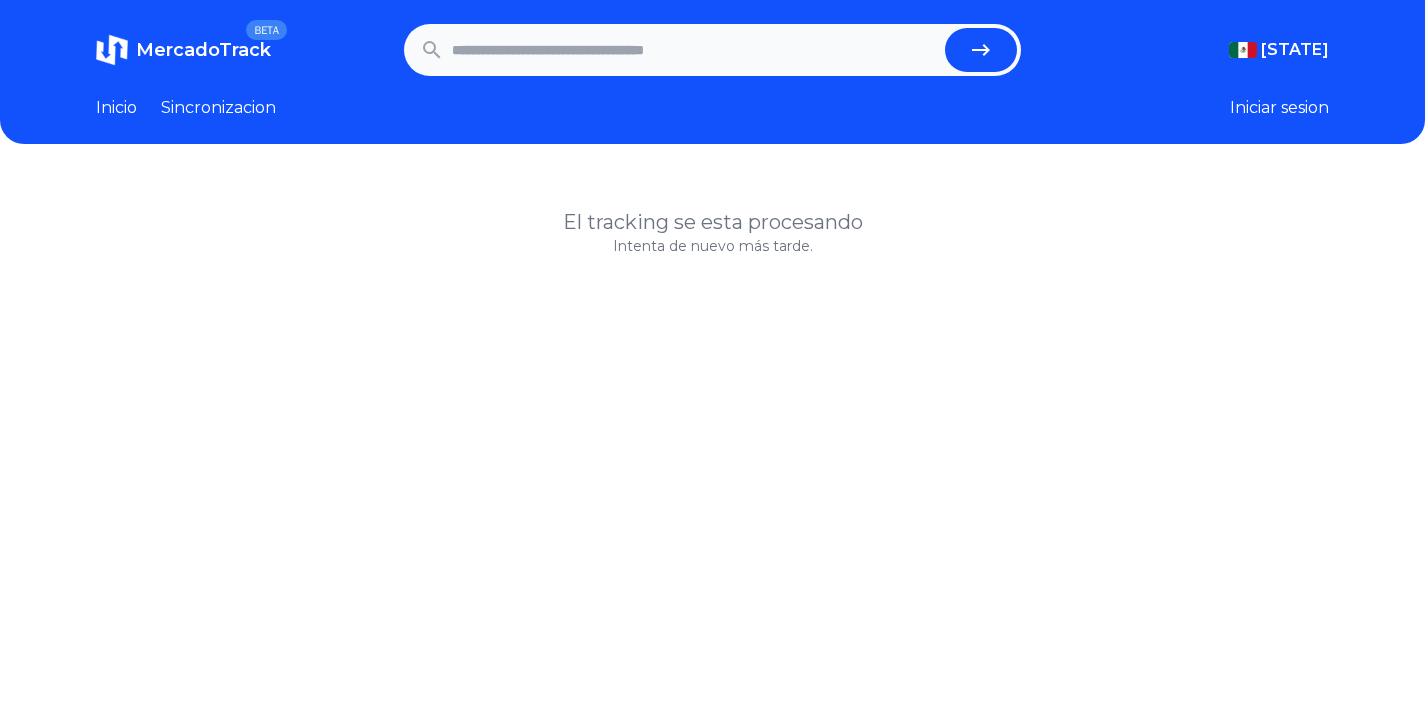scroll, scrollTop: 0, scrollLeft: 0, axis: both 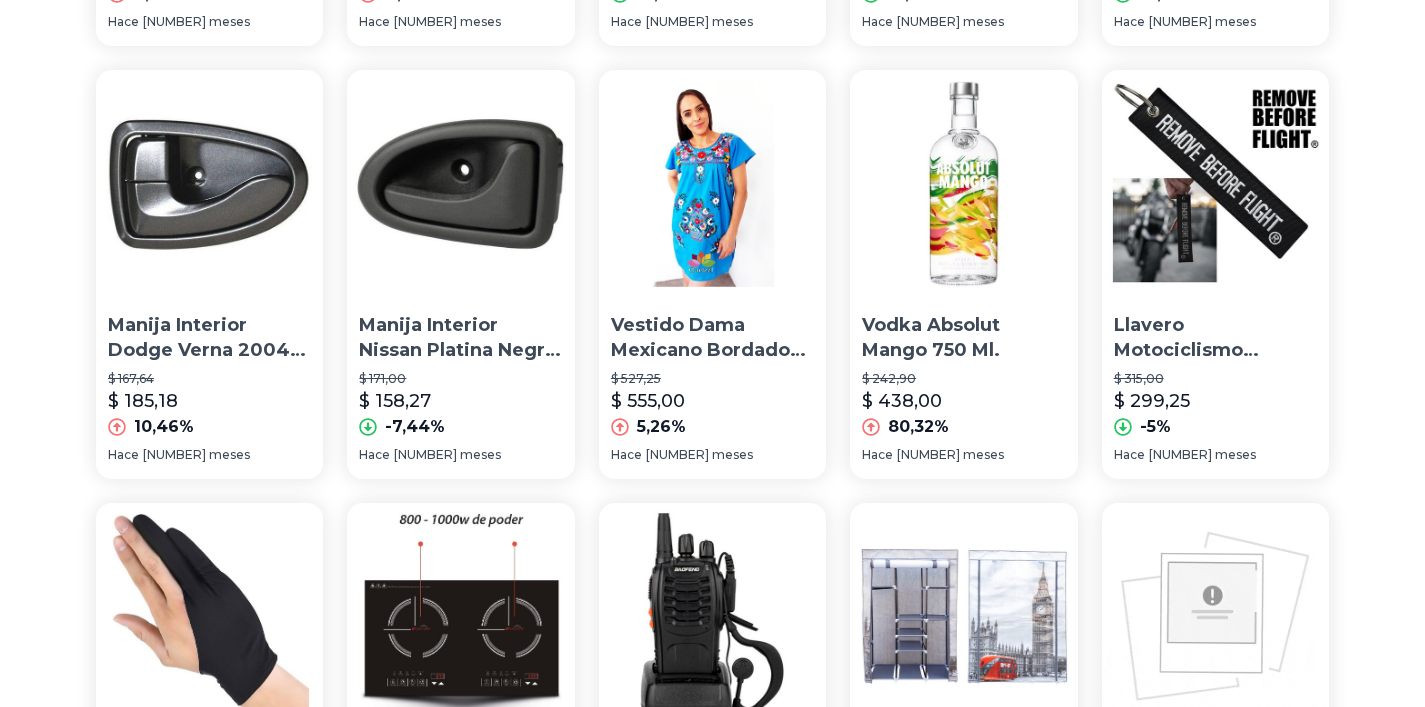 click at bounding box center (963, 183) 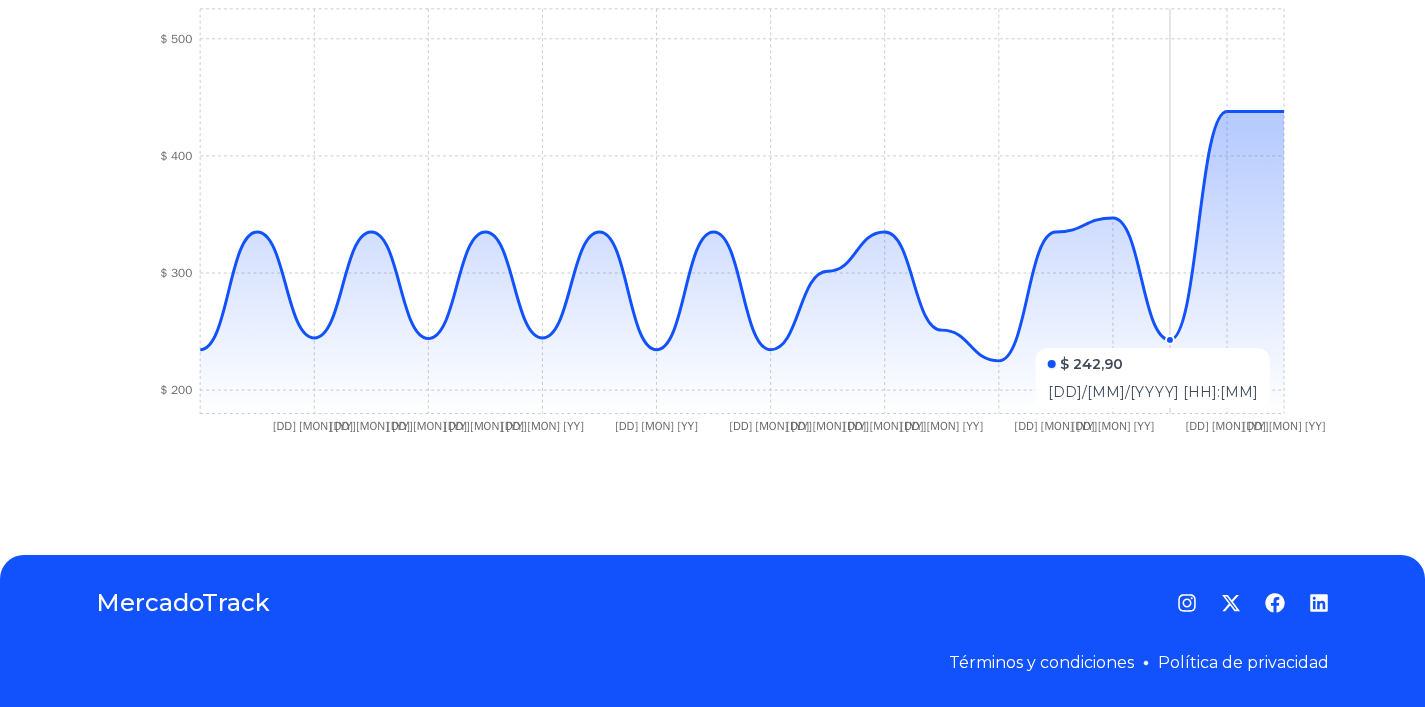 scroll, scrollTop: 0, scrollLeft: 0, axis: both 